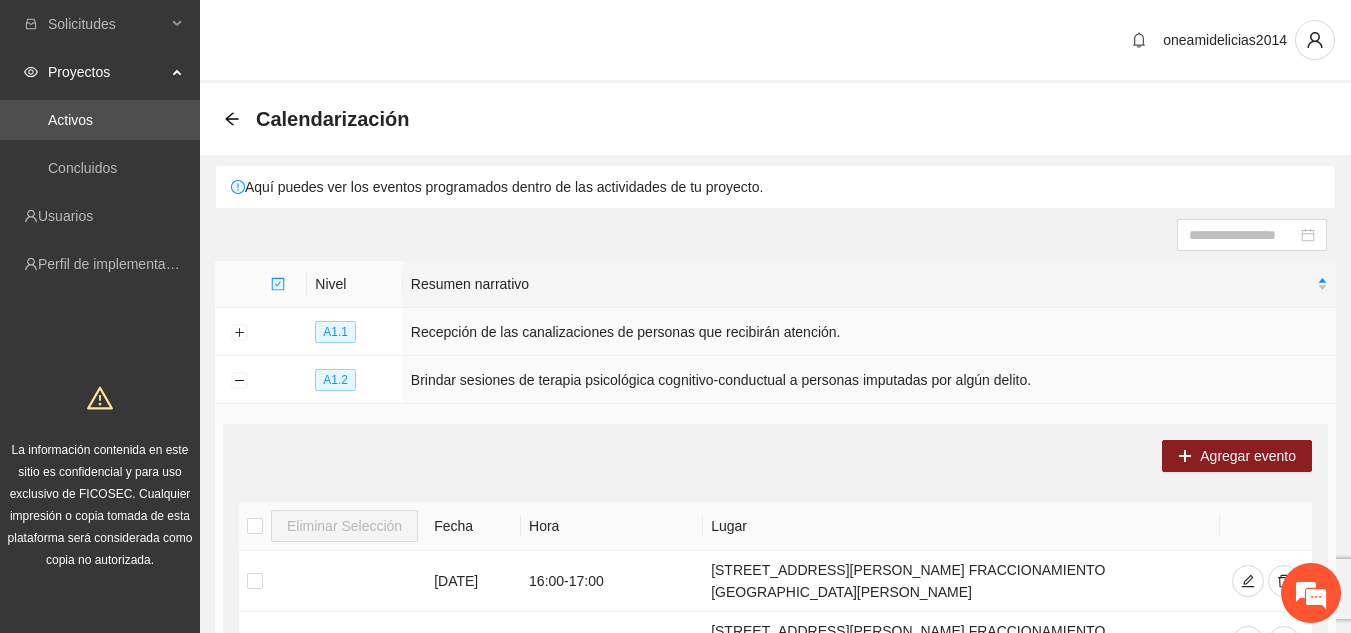 scroll, scrollTop: 466, scrollLeft: 0, axis: vertical 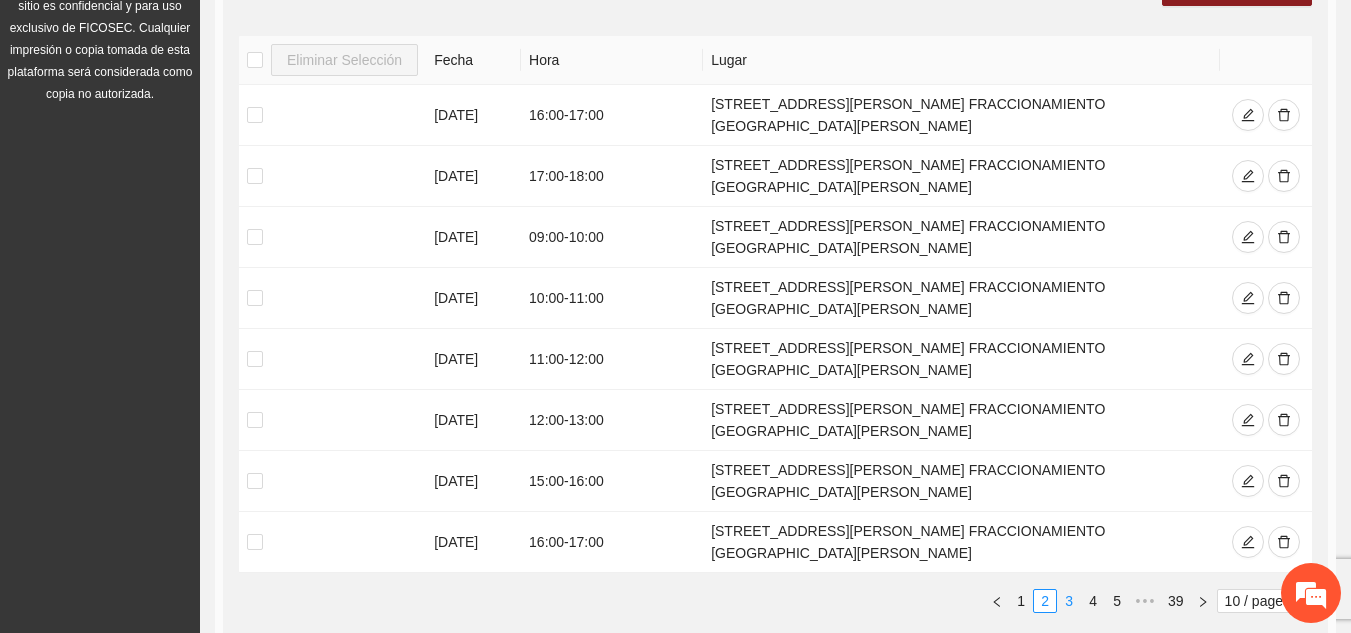 click on "3" at bounding box center [1069, 601] 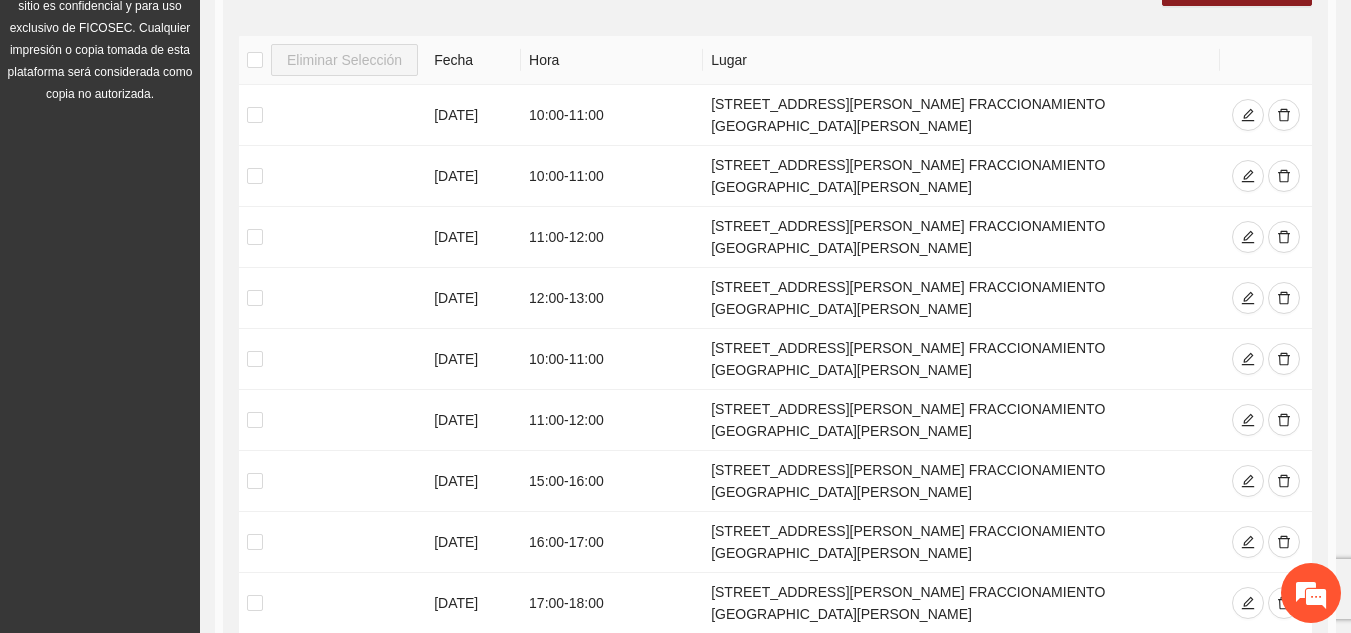 click on "2" at bounding box center [1045, 723] 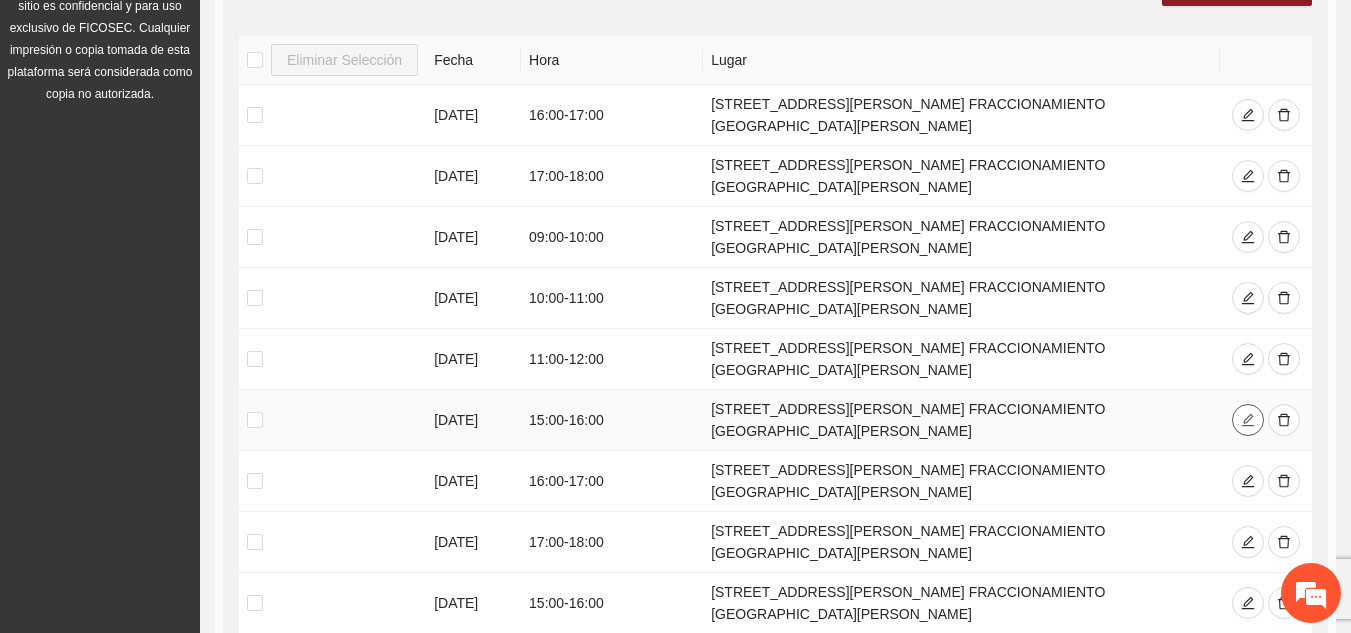 click 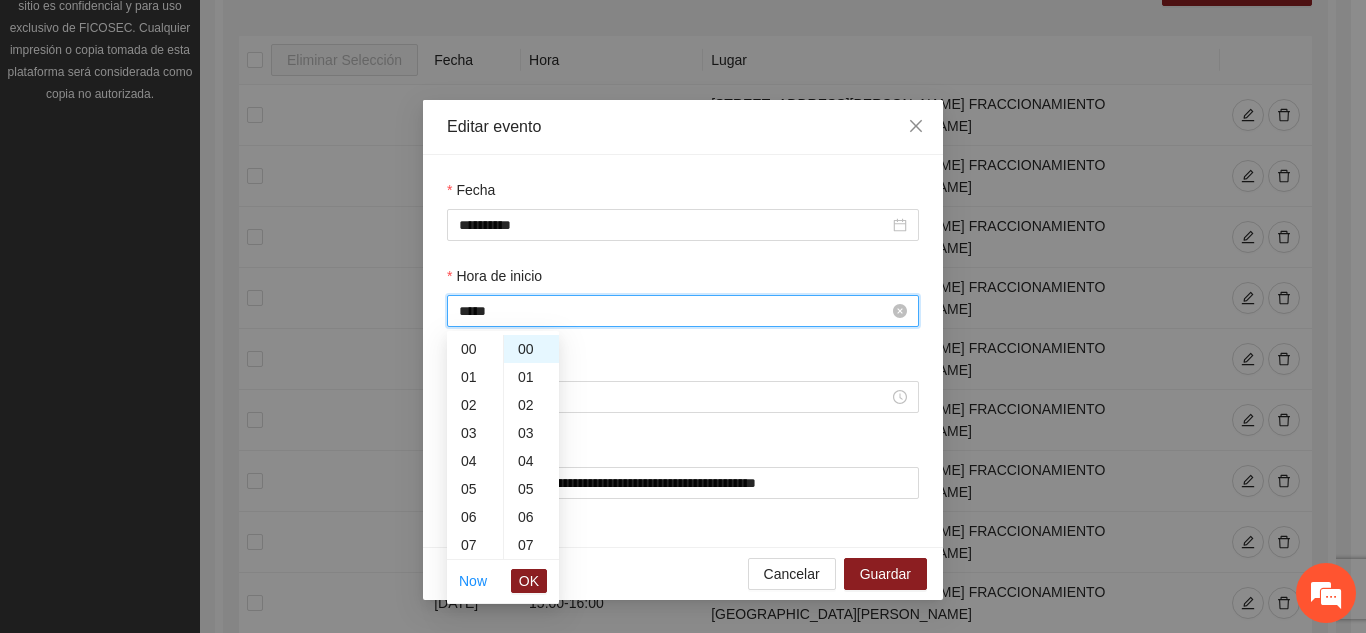 click on "*****" at bounding box center [674, 311] 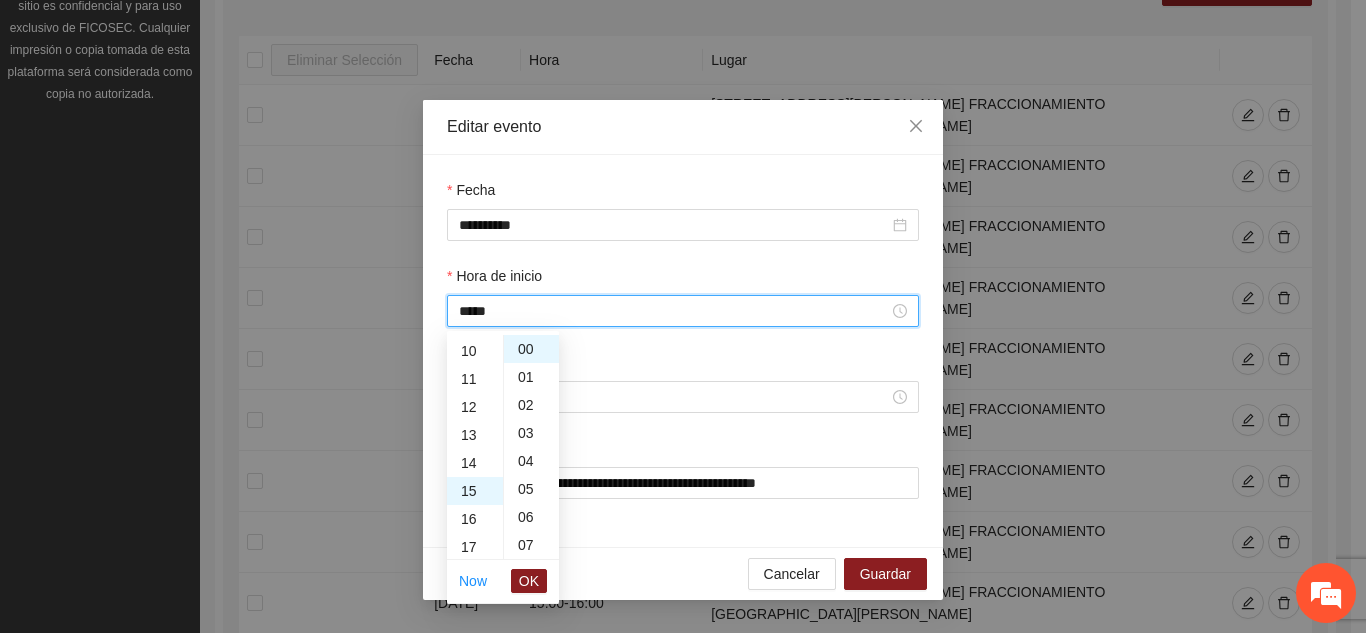scroll, scrollTop: 260, scrollLeft: 0, axis: vertical 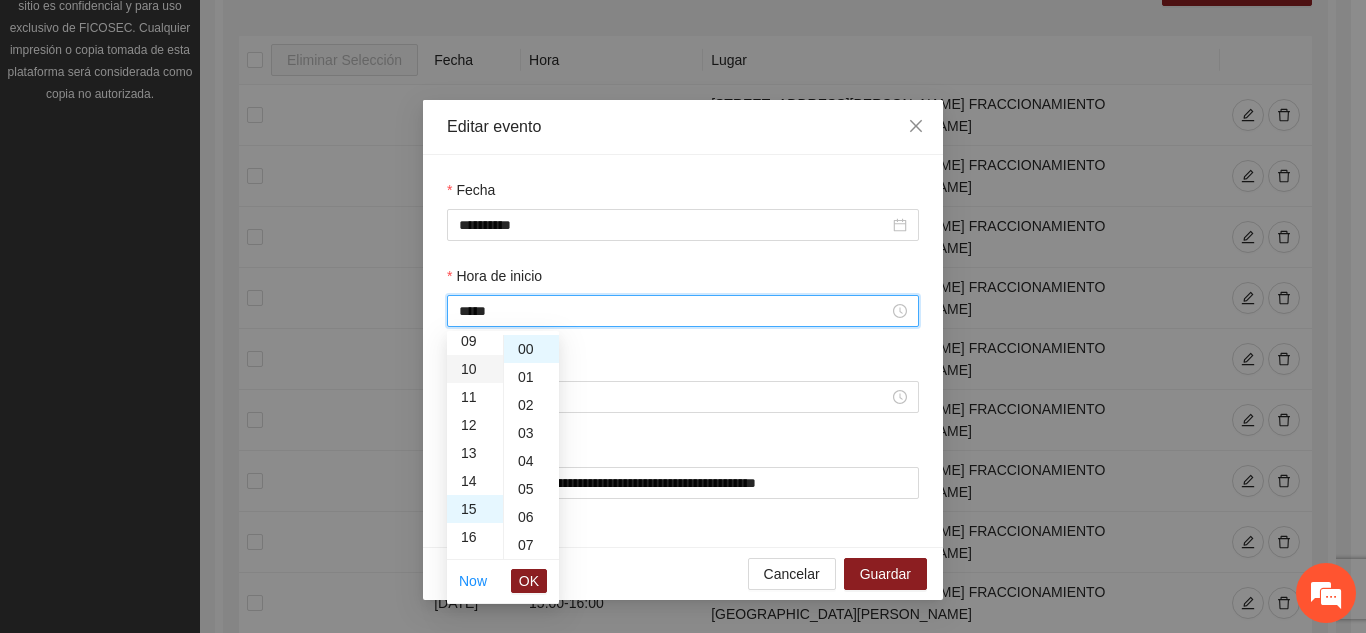 click on "10" at bounding box center (475, 369) 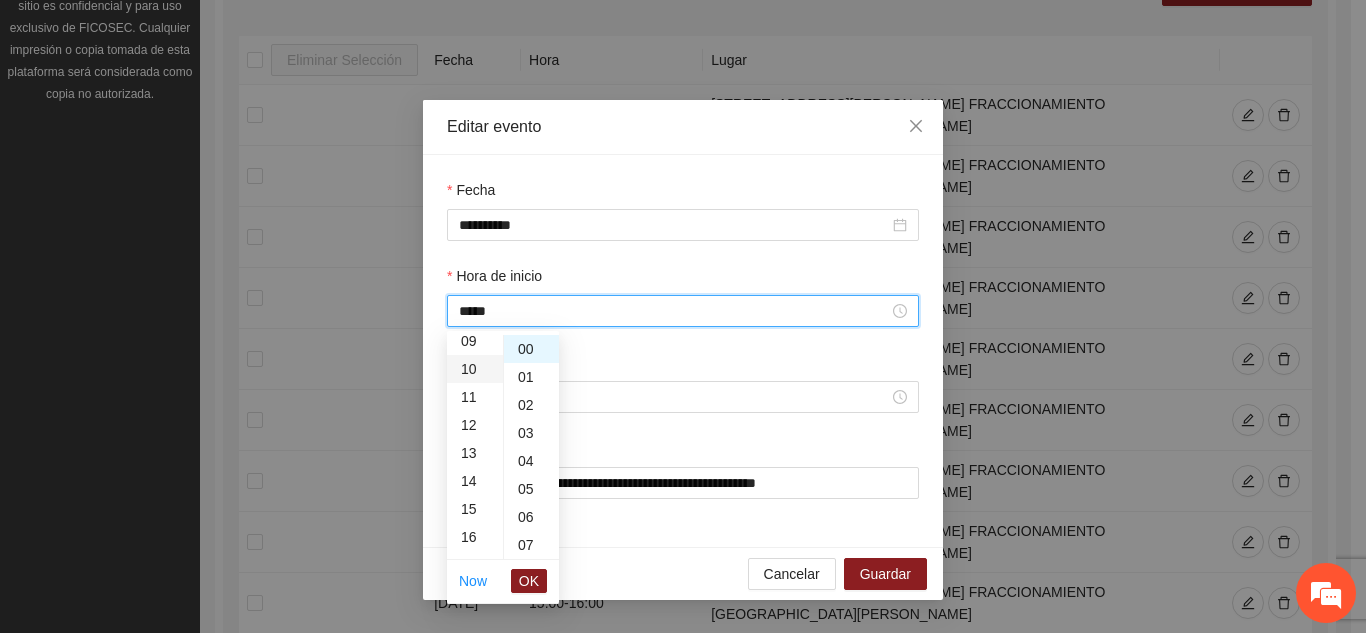 scroll, scrollTop: 280, scrollLeft: 0, axis: vertical 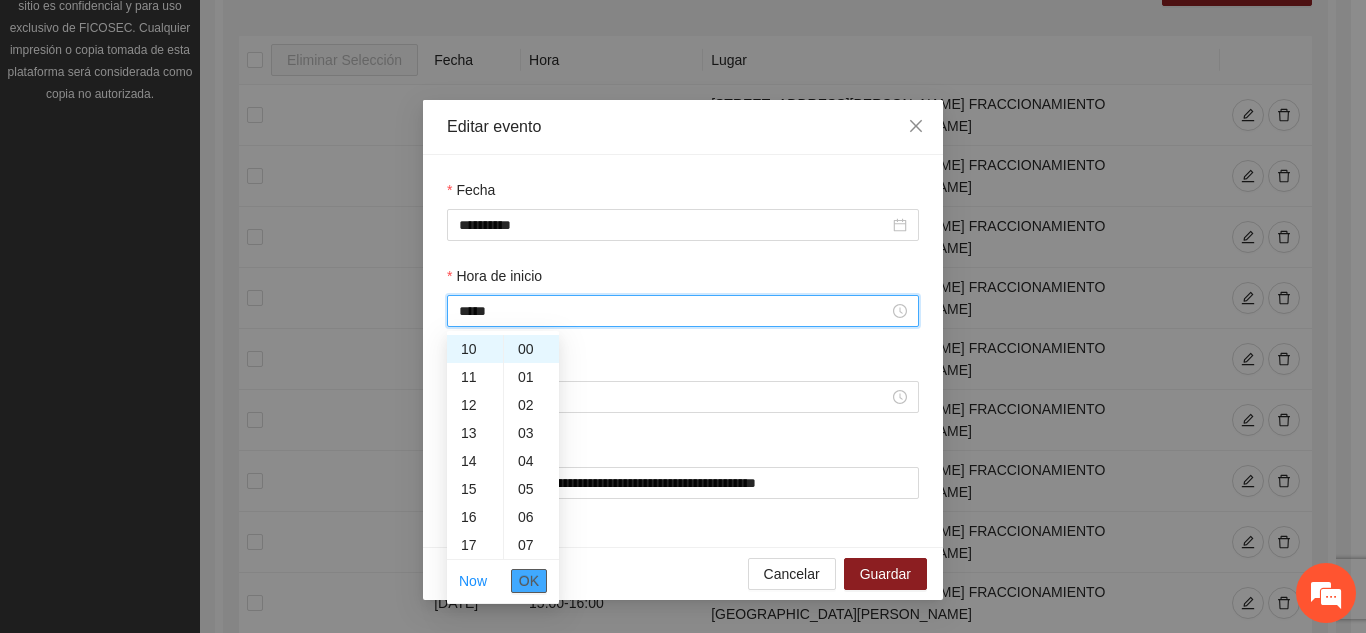 click on "OK" at bounding box center [529, 581] 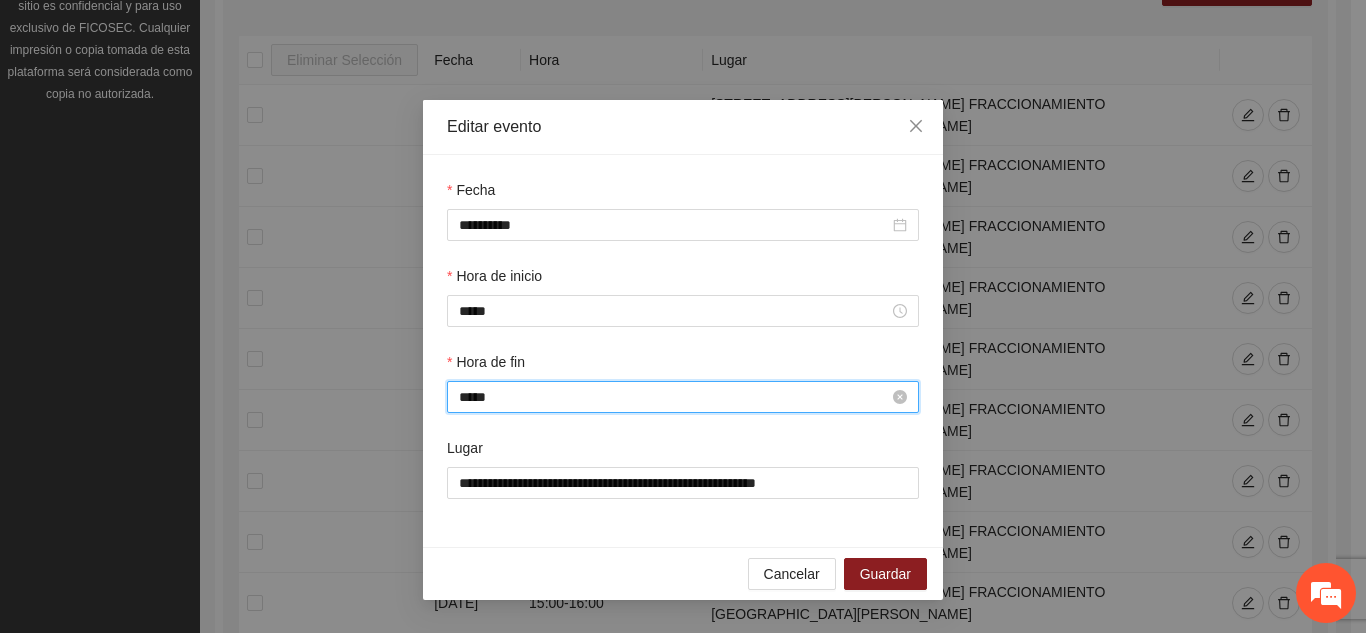 click on "*****" at bounding box center [674, 397] 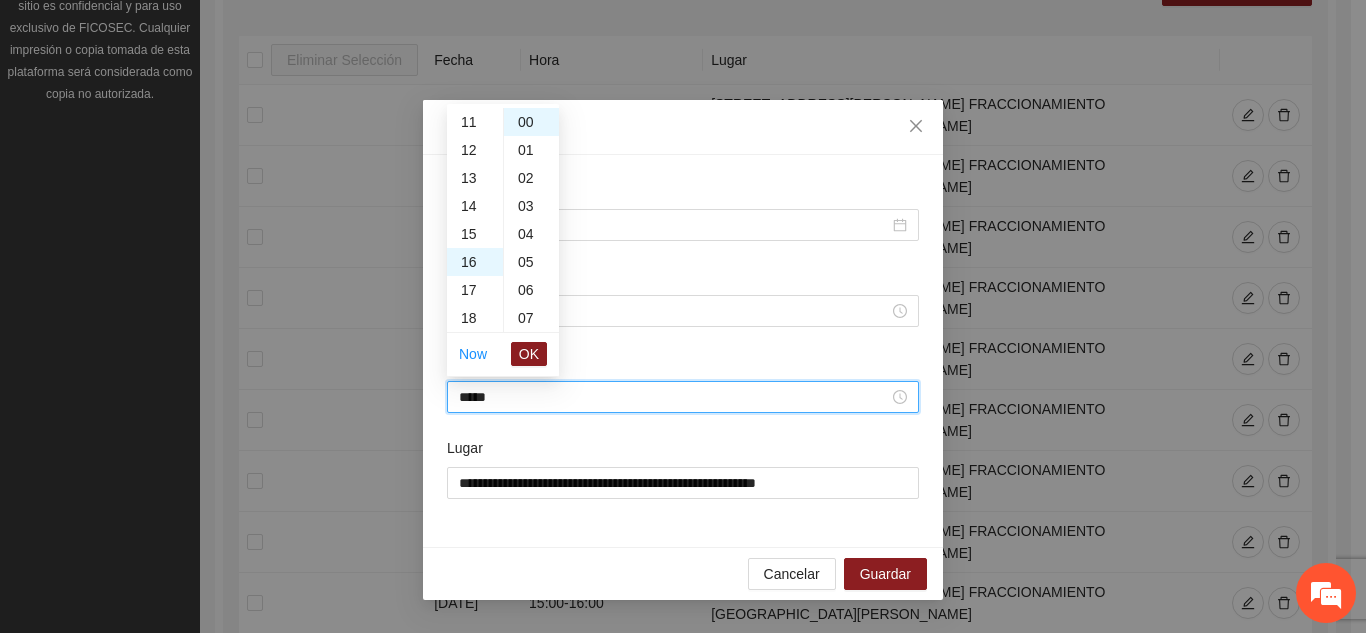 scroll, scrollTop: 288, scrollLeft: 0, axis: vertical 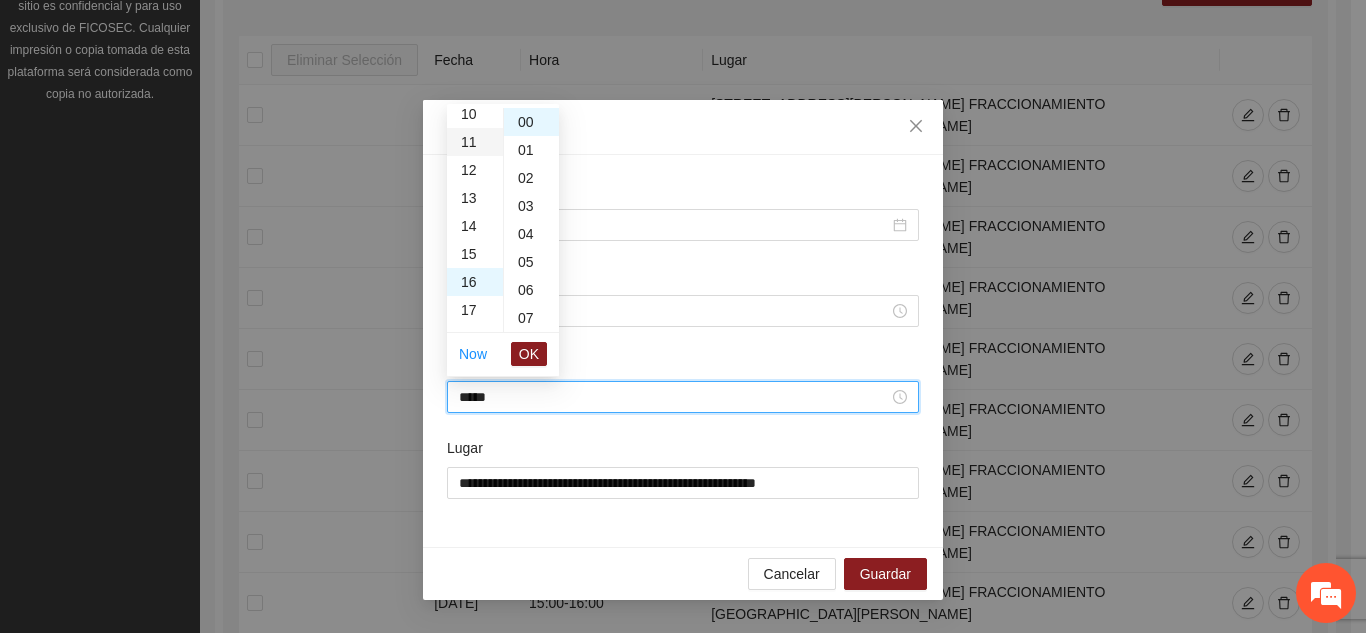 click on "11" at bounding box center (475, 142) 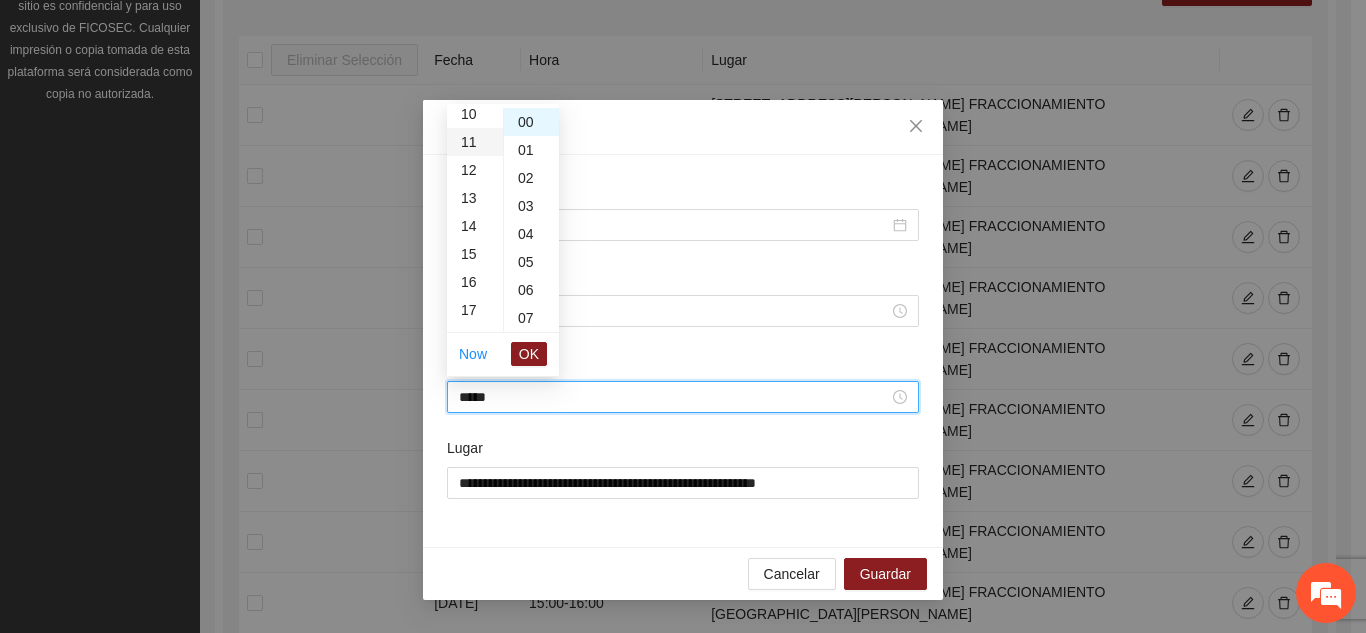 scroll, scrollTop: 308, scrollLeft: 0, axis: vertical 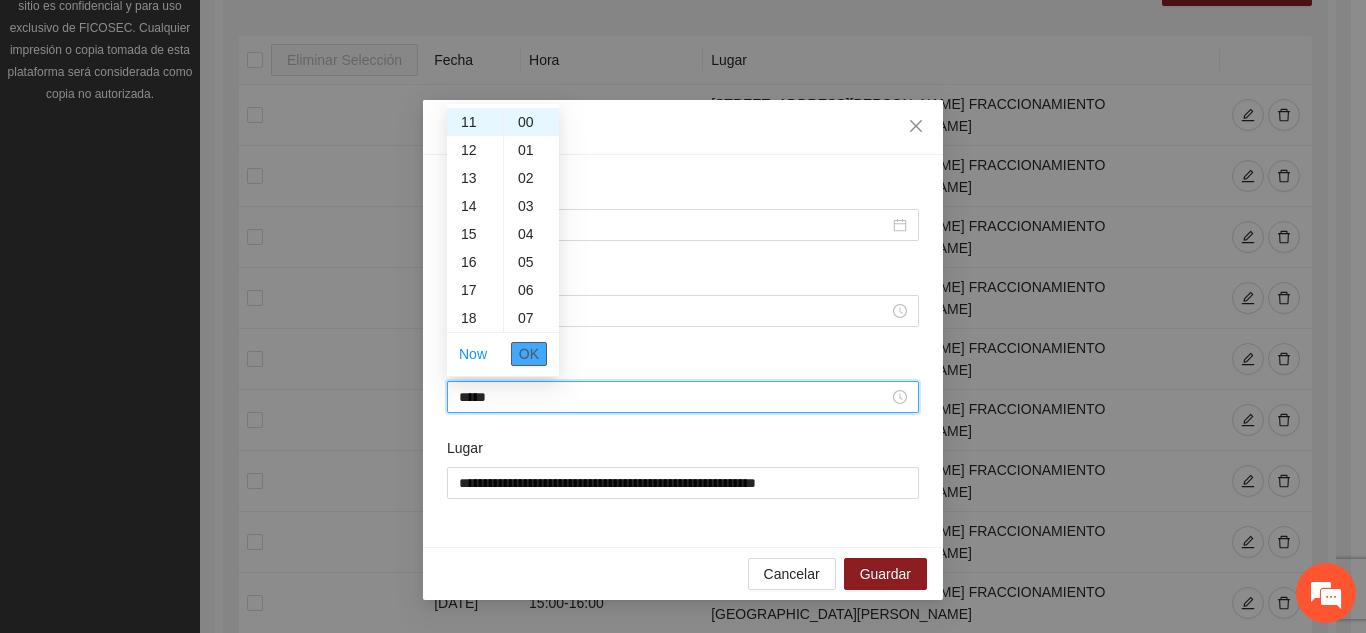 click on "OK" at bounding box center (529, 354) 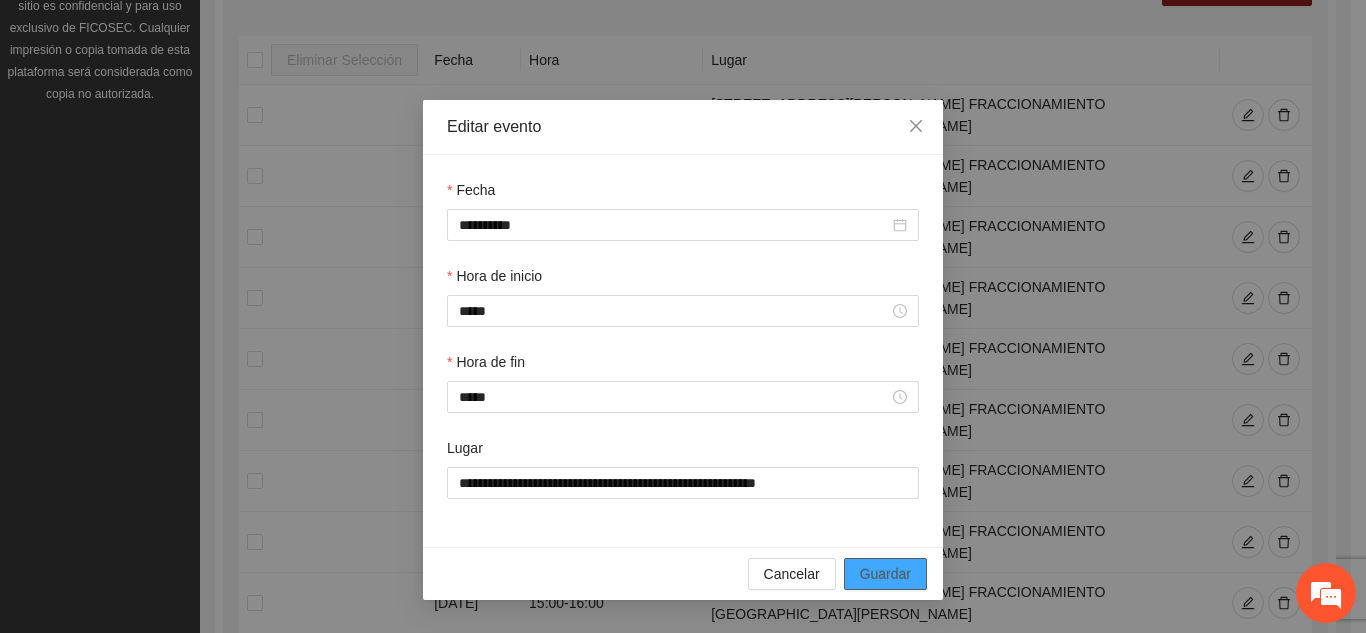 click on "Guardar" at bounding box center [885, 574] 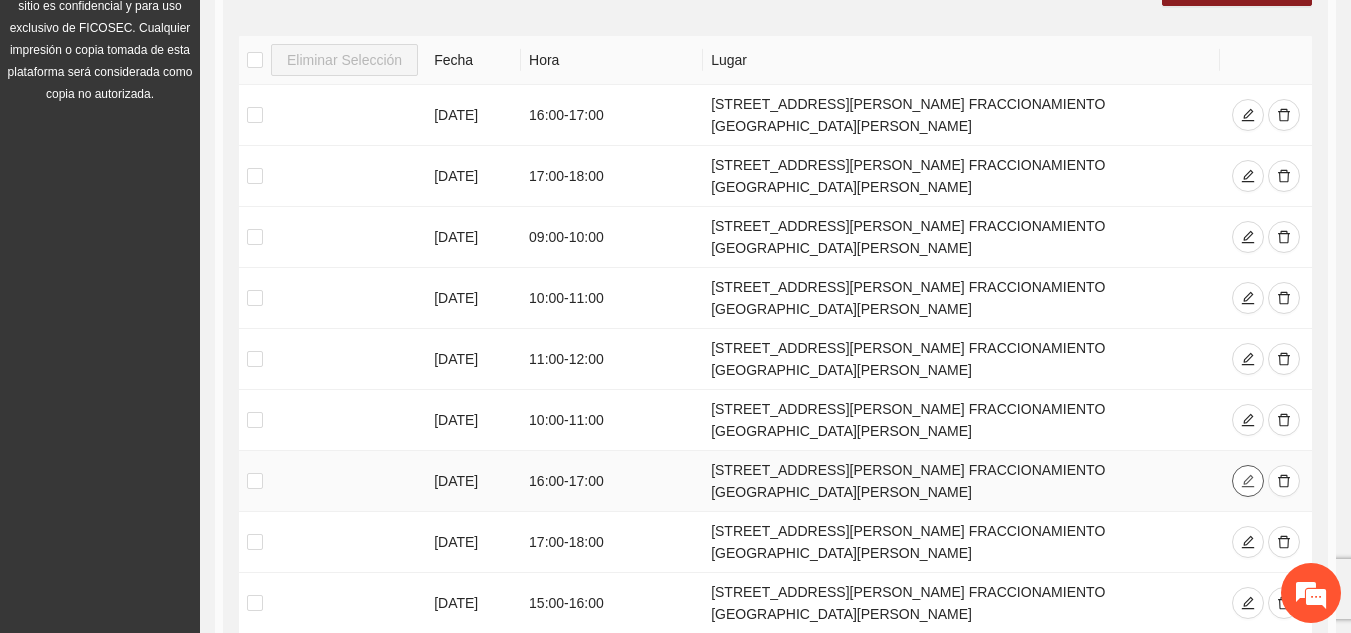 click 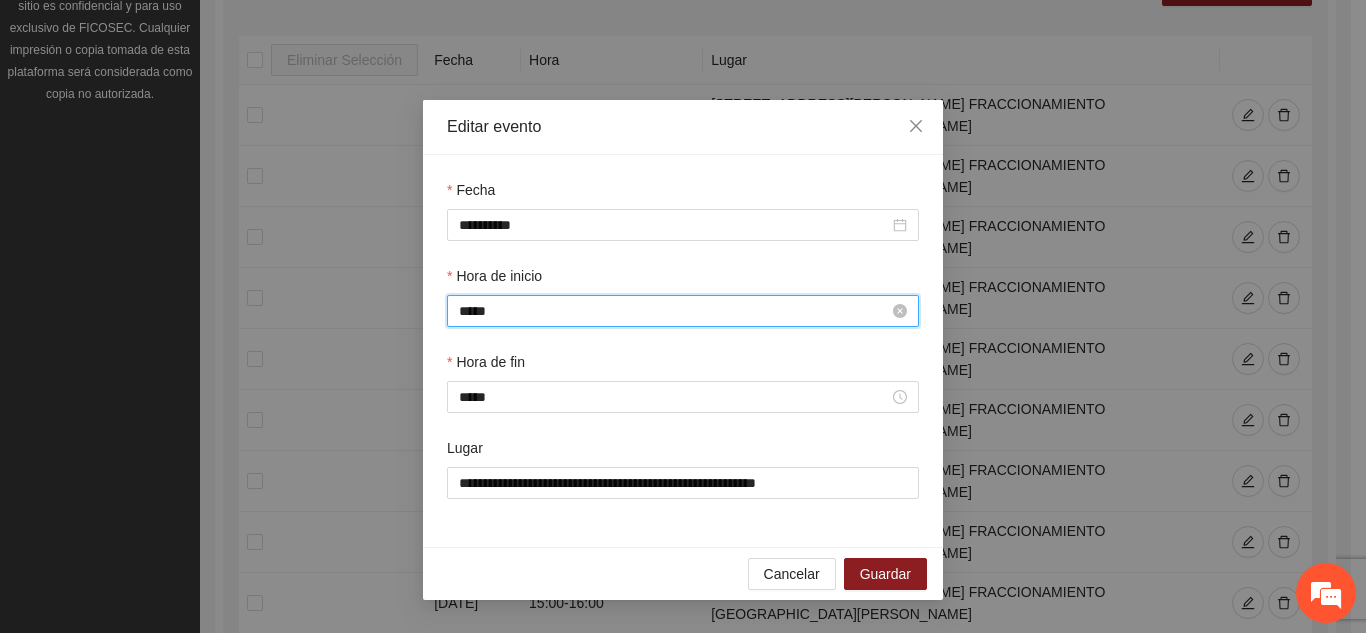 scroll, scrollTop: 448, scrollLeft: 0, axis: vertical 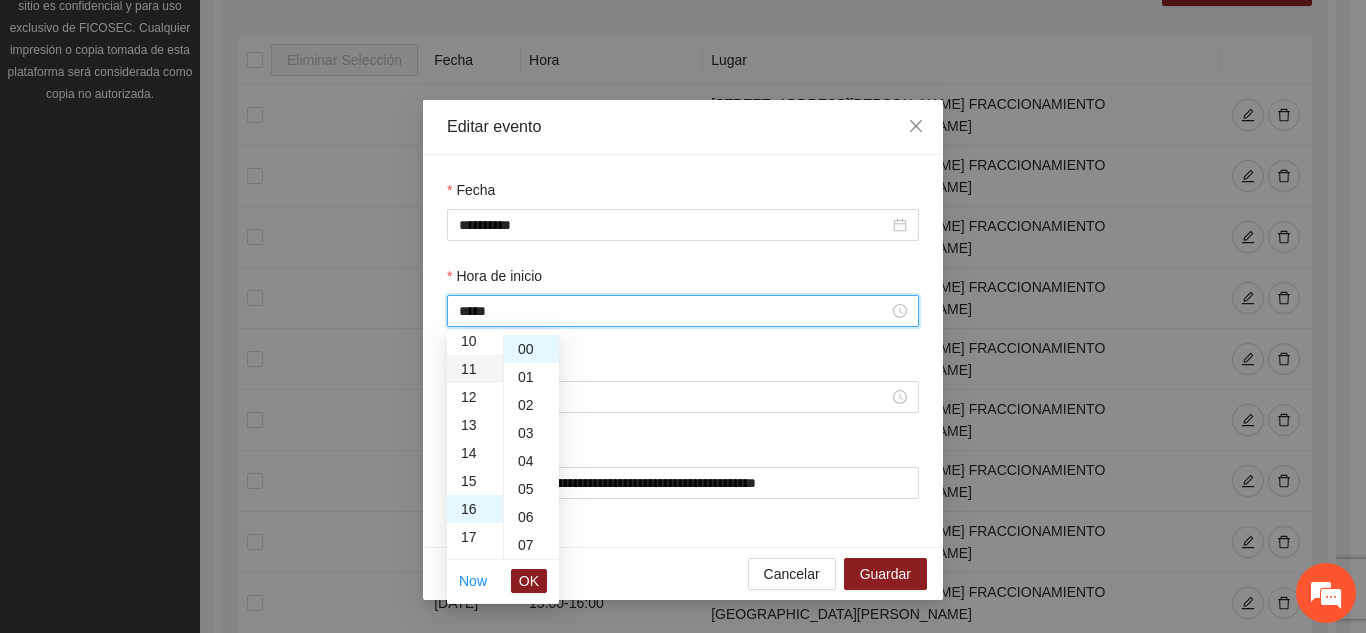 click on "11" at bounding box center (475, 369) 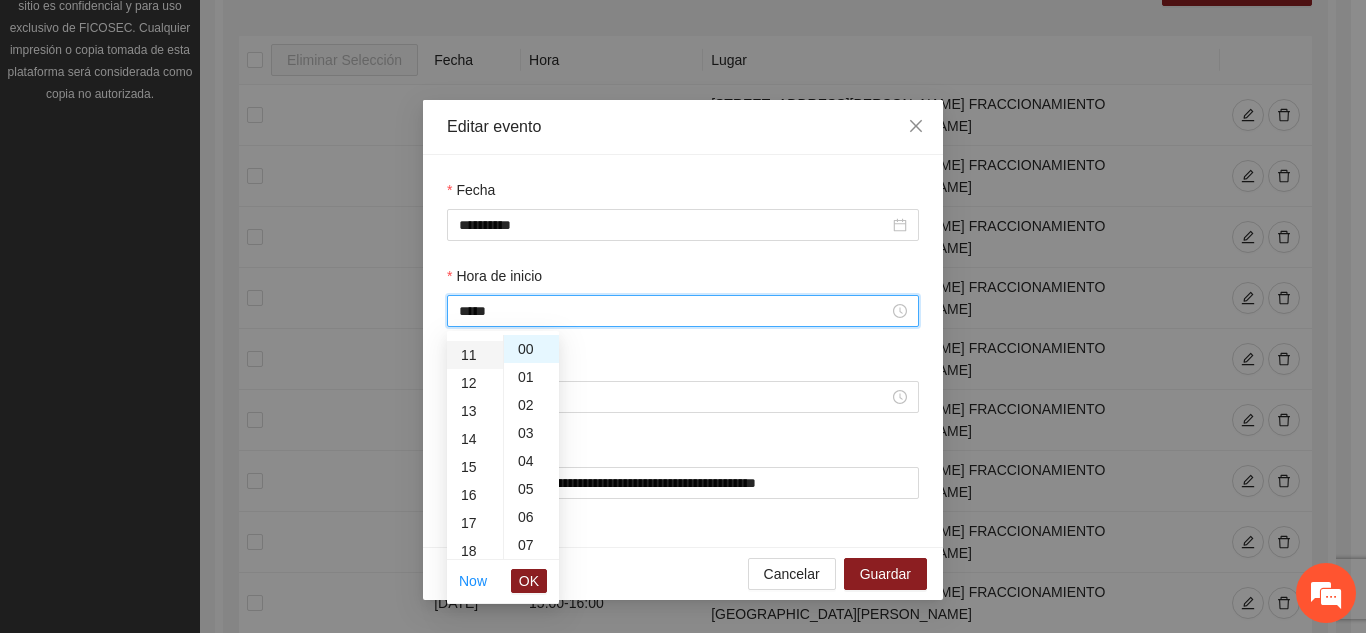 scroll, scrollTop: 308, scrollLeft: 0, axis: vertical 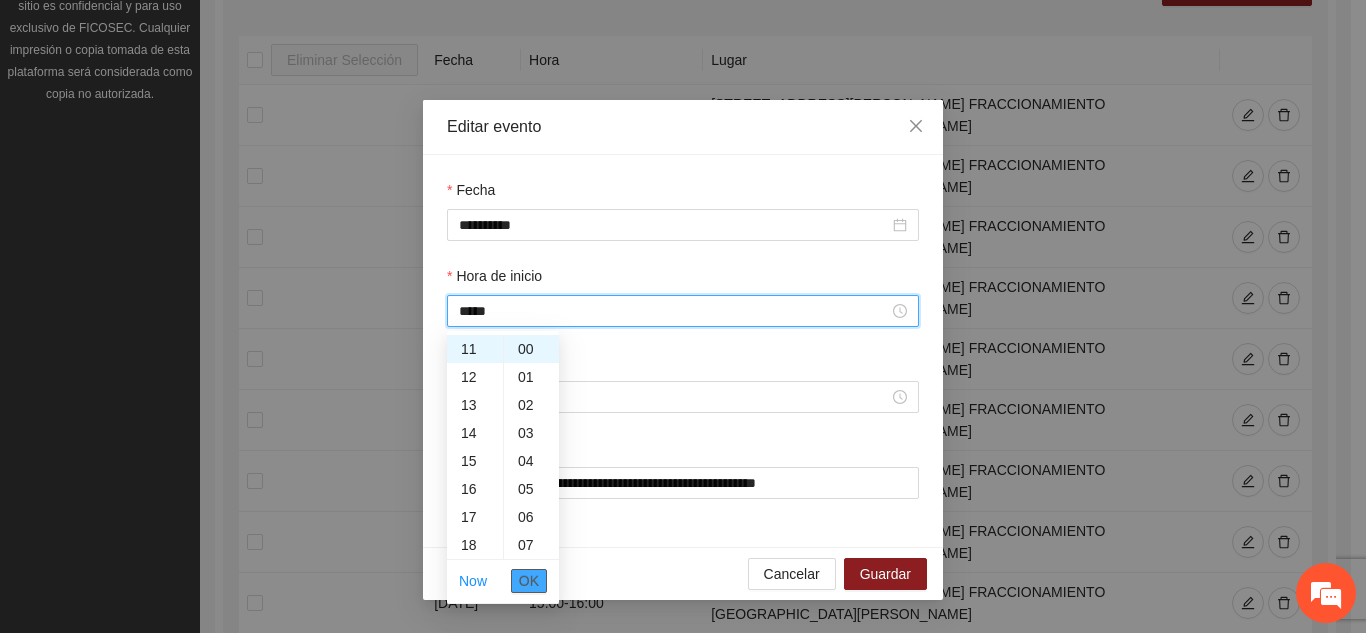 click on "OK" at bounding box center [529, 581] 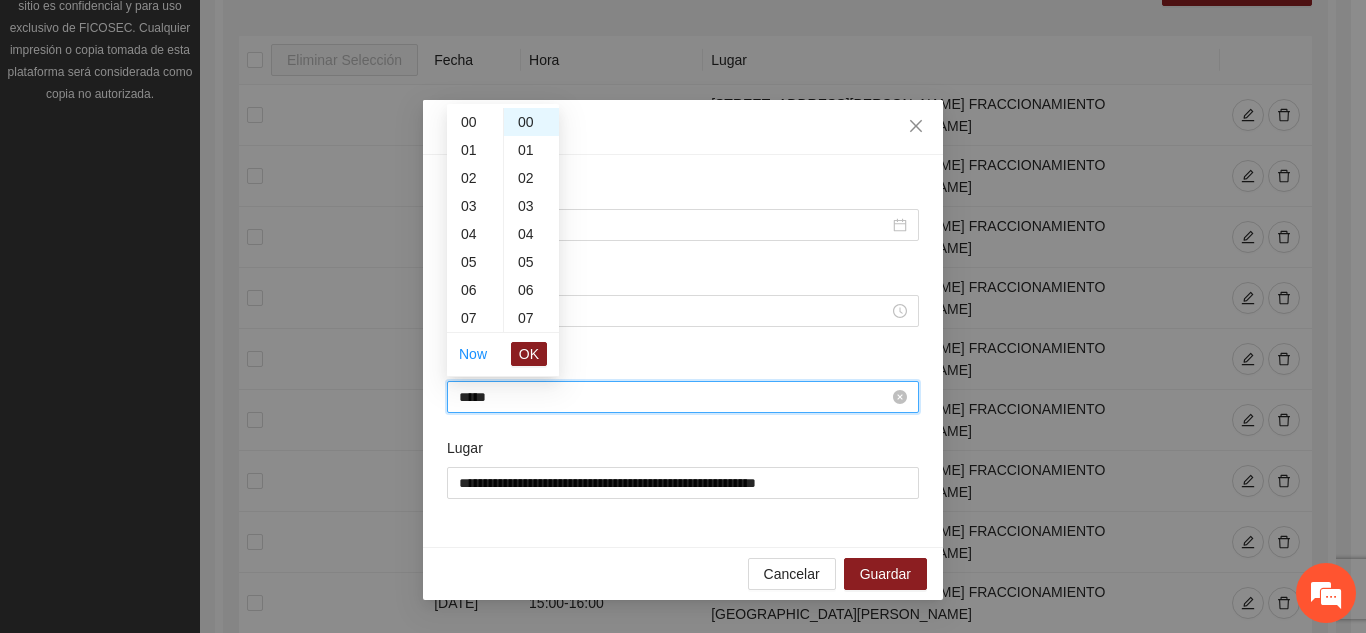click on "*****" at bounding box center (674, 397) 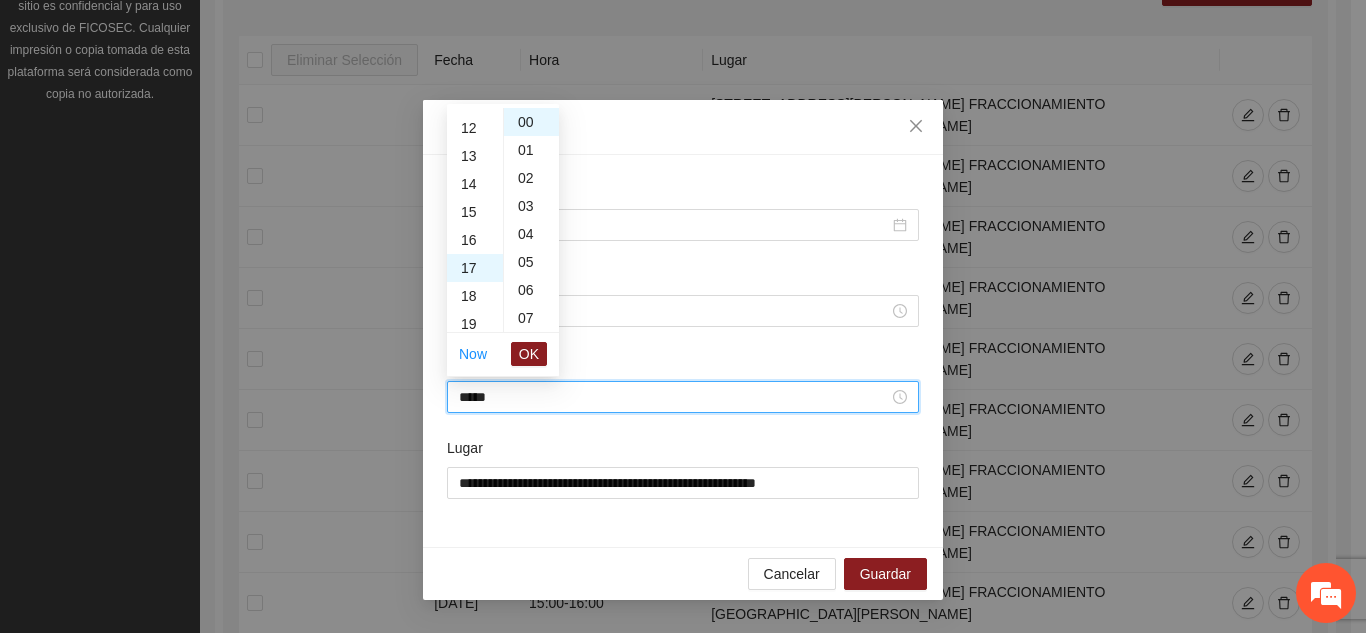 scroll, scrollTop: 316, scrollLeft: 0, axis: vertical 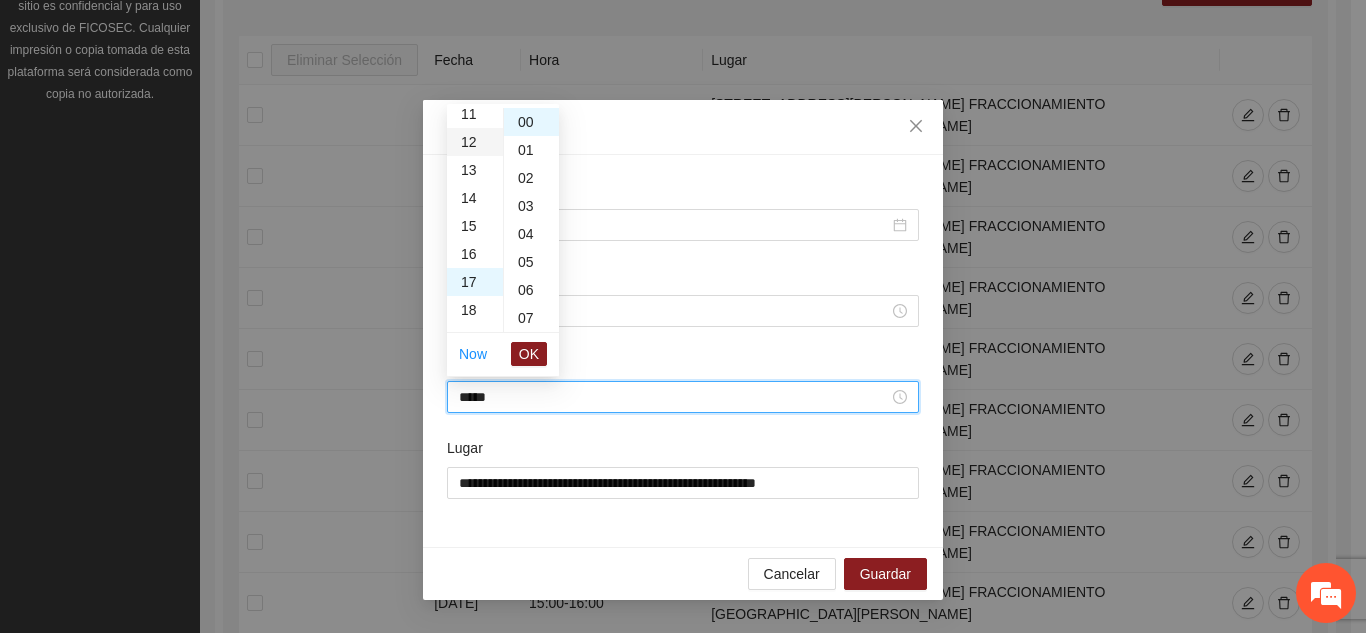 click on "12" at bounding box center [475, 142] 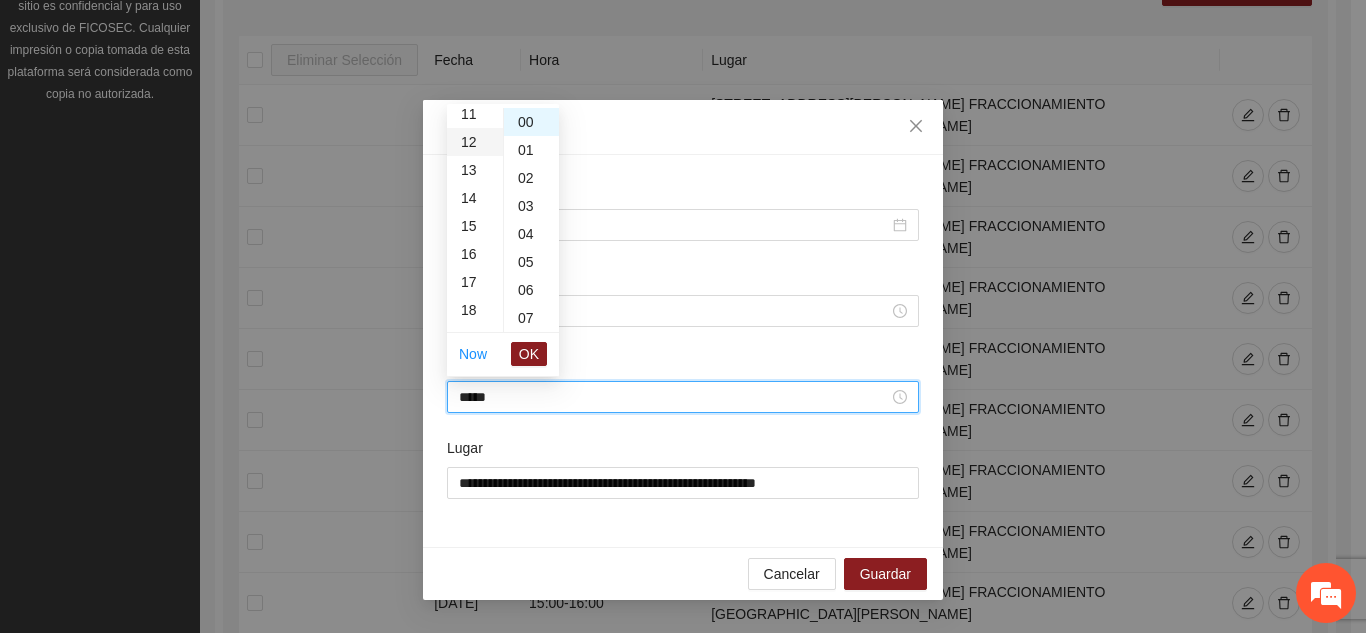 scroll, scrollTop: 336, scrollLeft: 0, axis: vertical 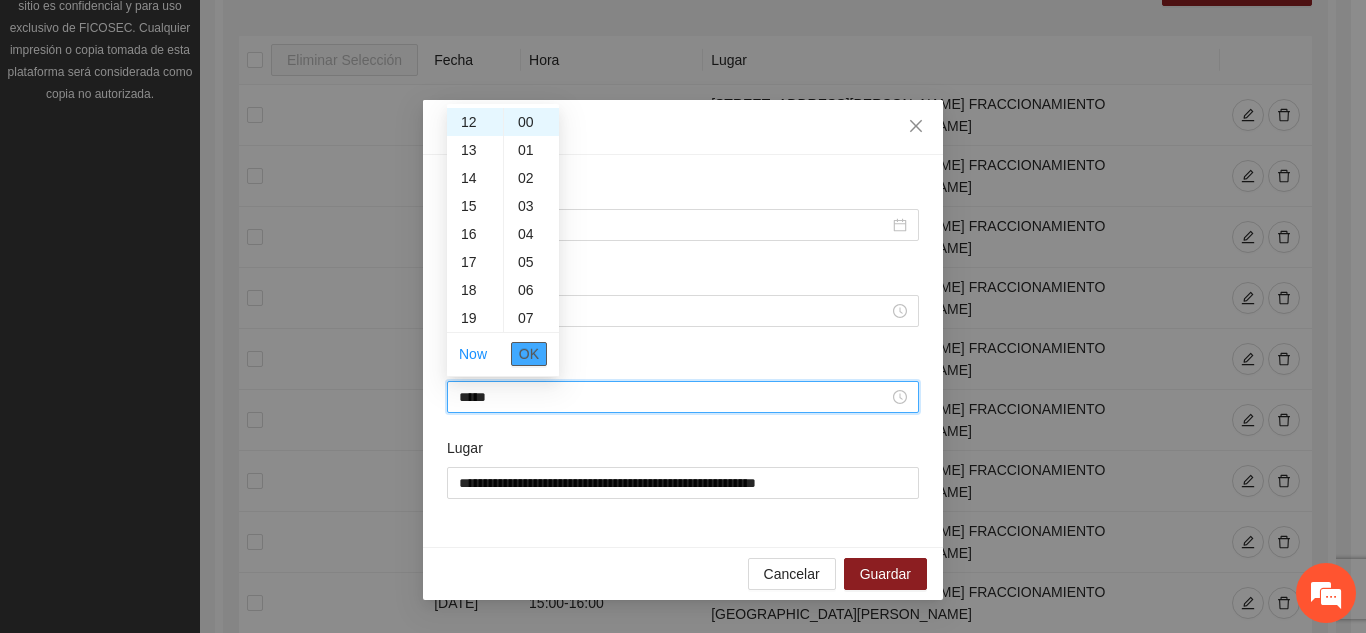 click on "OK" at bounding box center [529, 354] 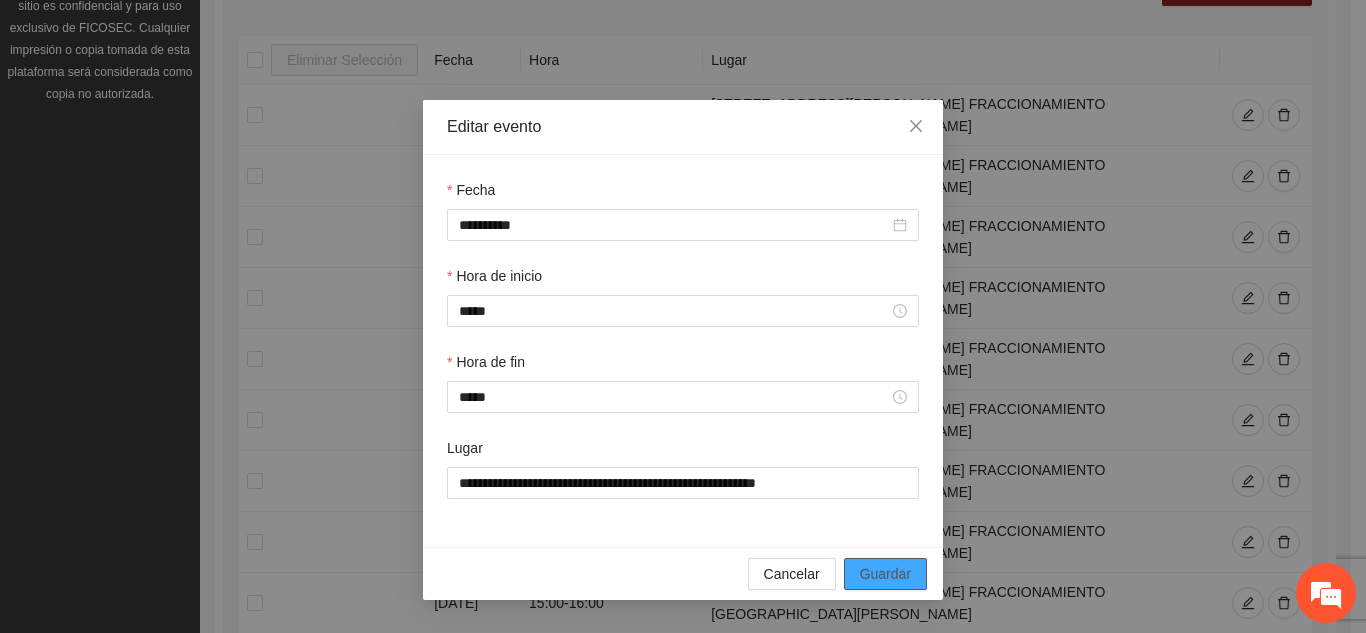 click on "Guardar" at bounding box center [885, 574] 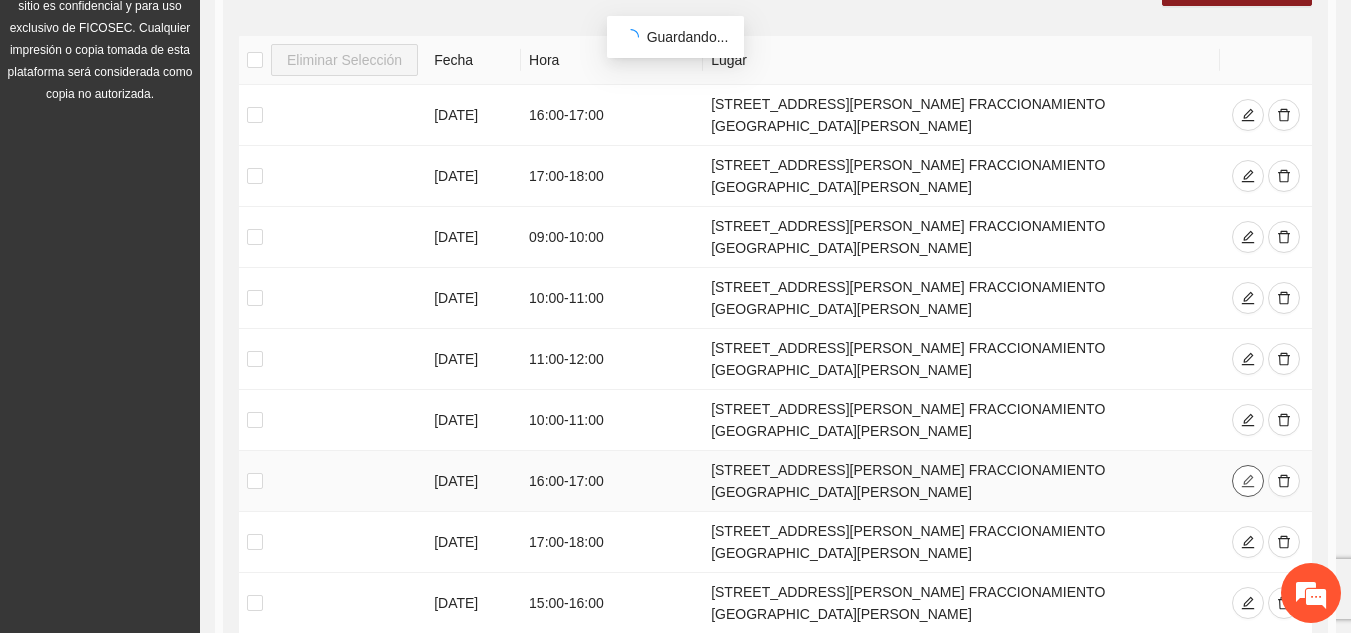 click 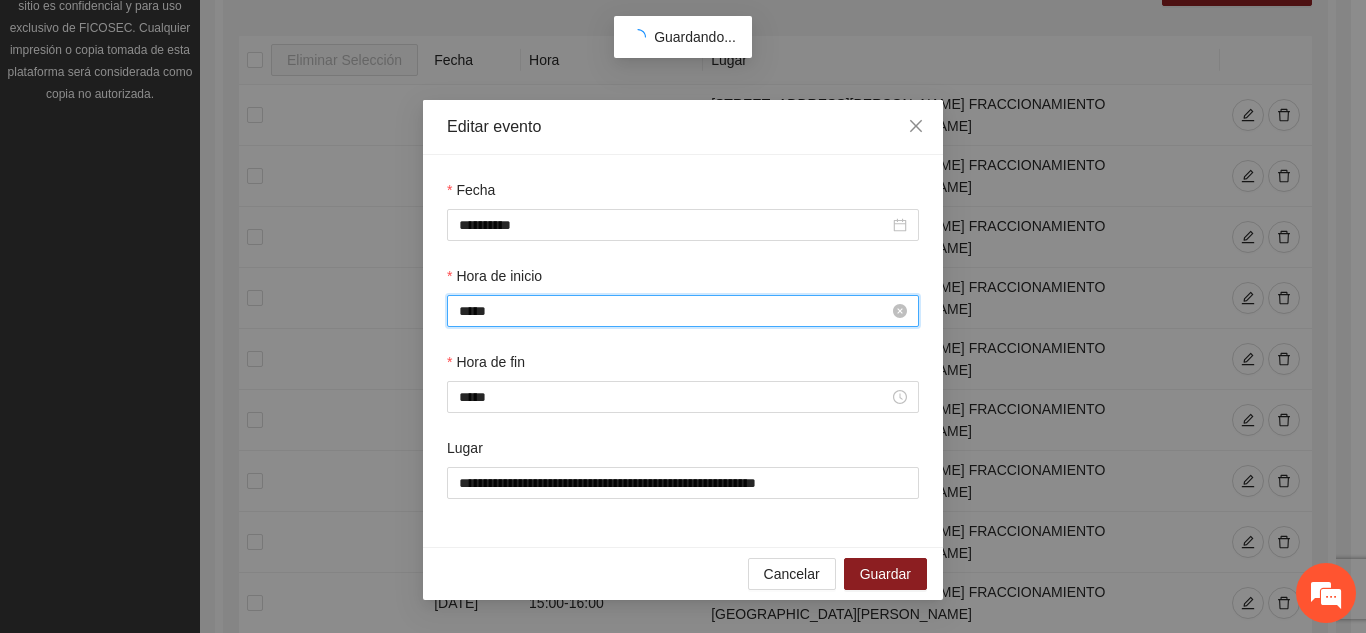 click on "*****" at bounding box center (674, 311) 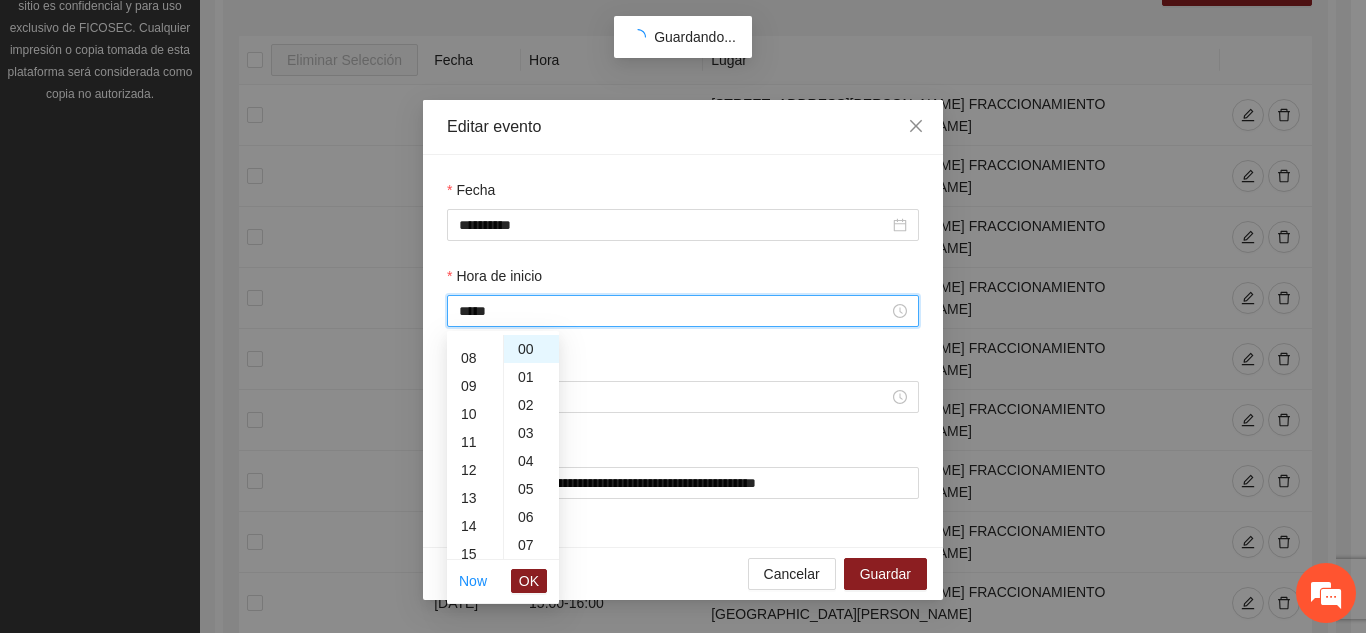 scroll, scrollTop: 208, scrollLeft: 0, axis: vertical 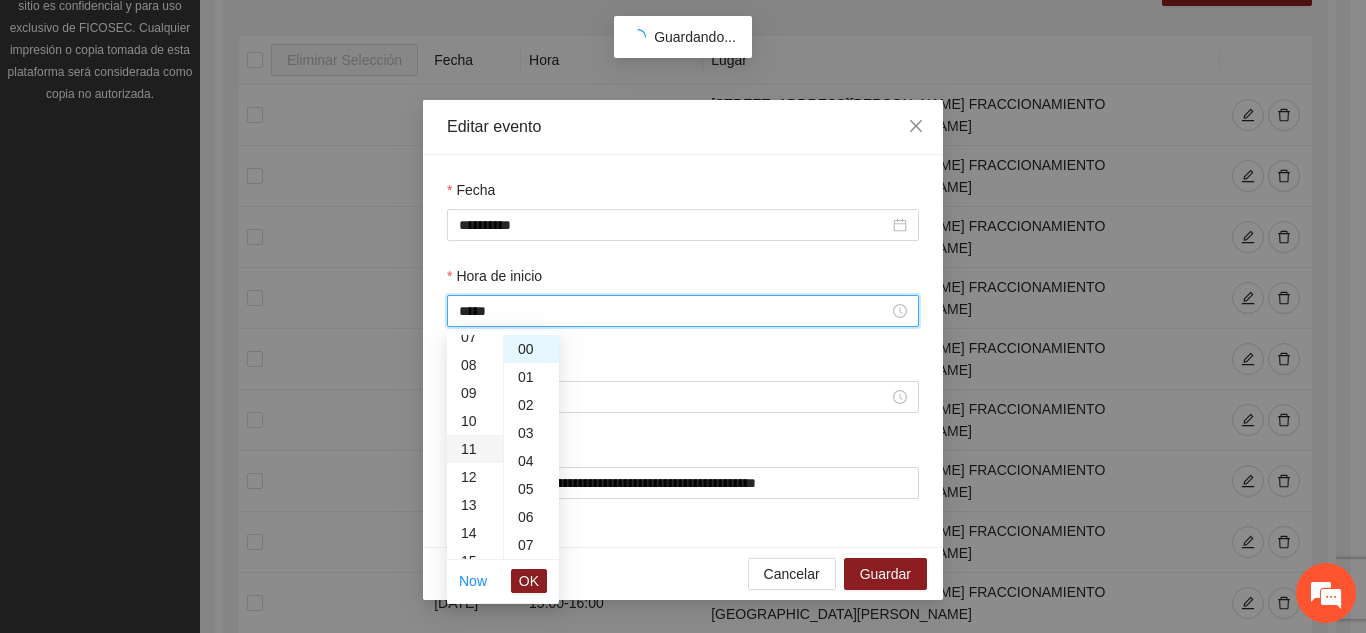 click on "11" at bounding box center [475, 449] 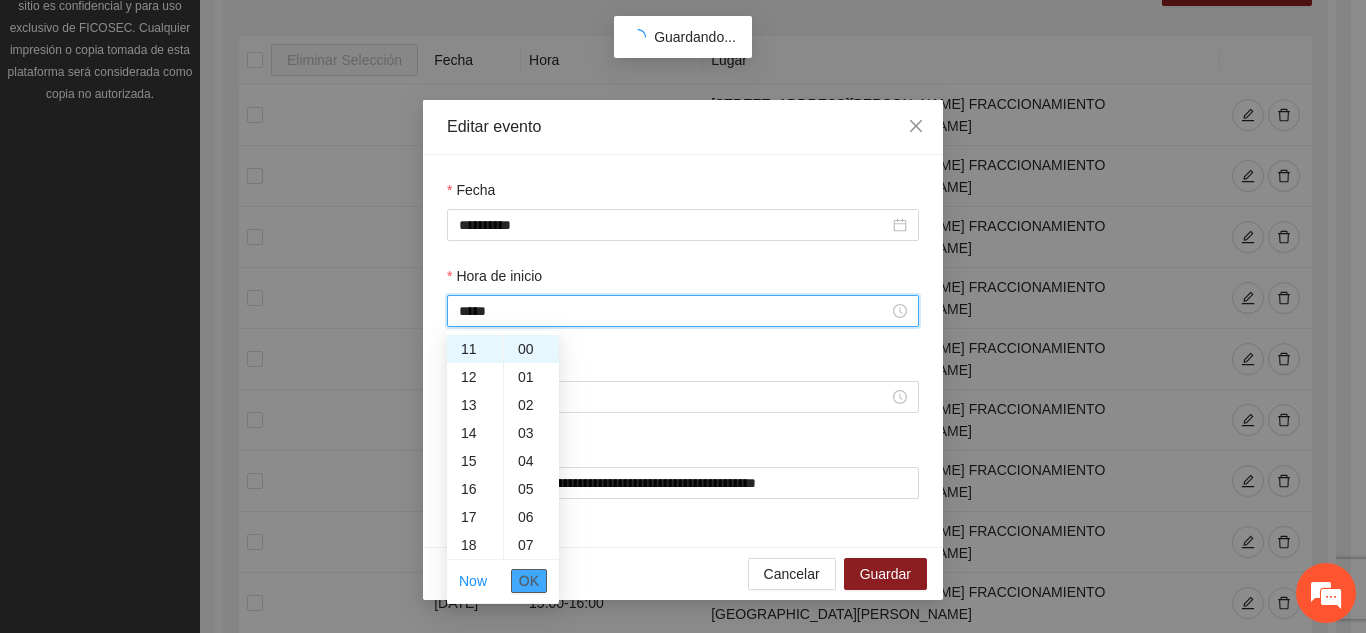 click on "OK" at bounding box center (529, 581) 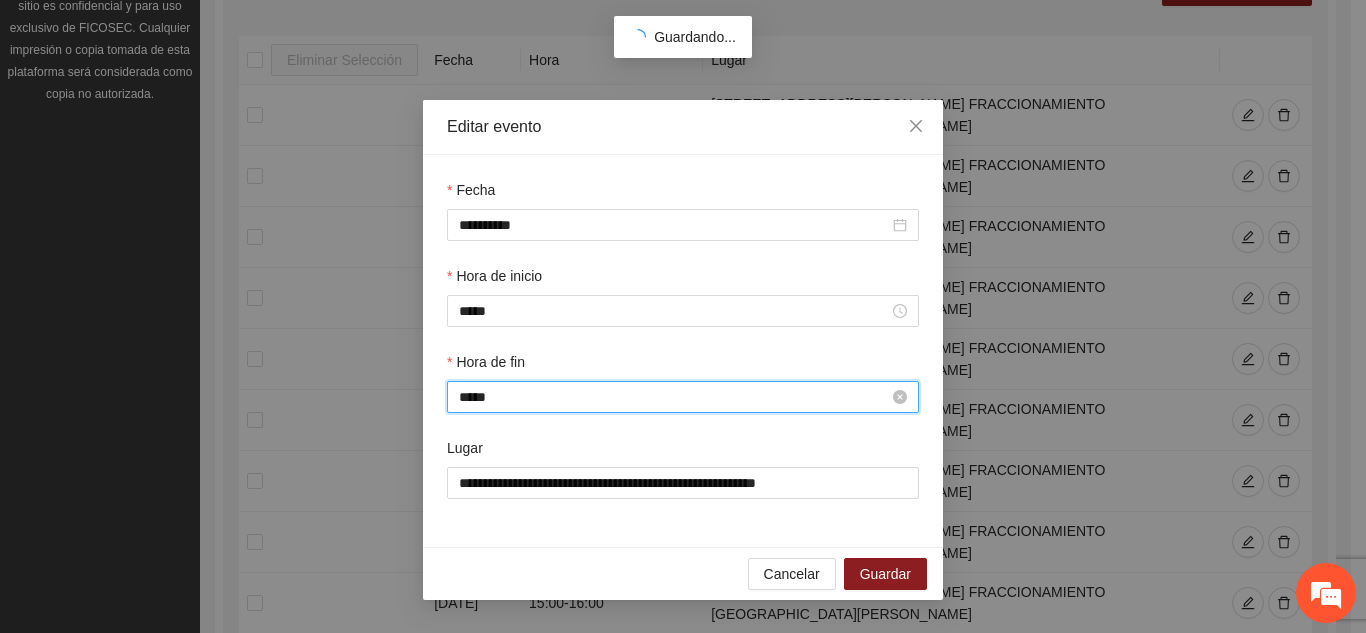 click on "*****" at bounding box center (674, 397) 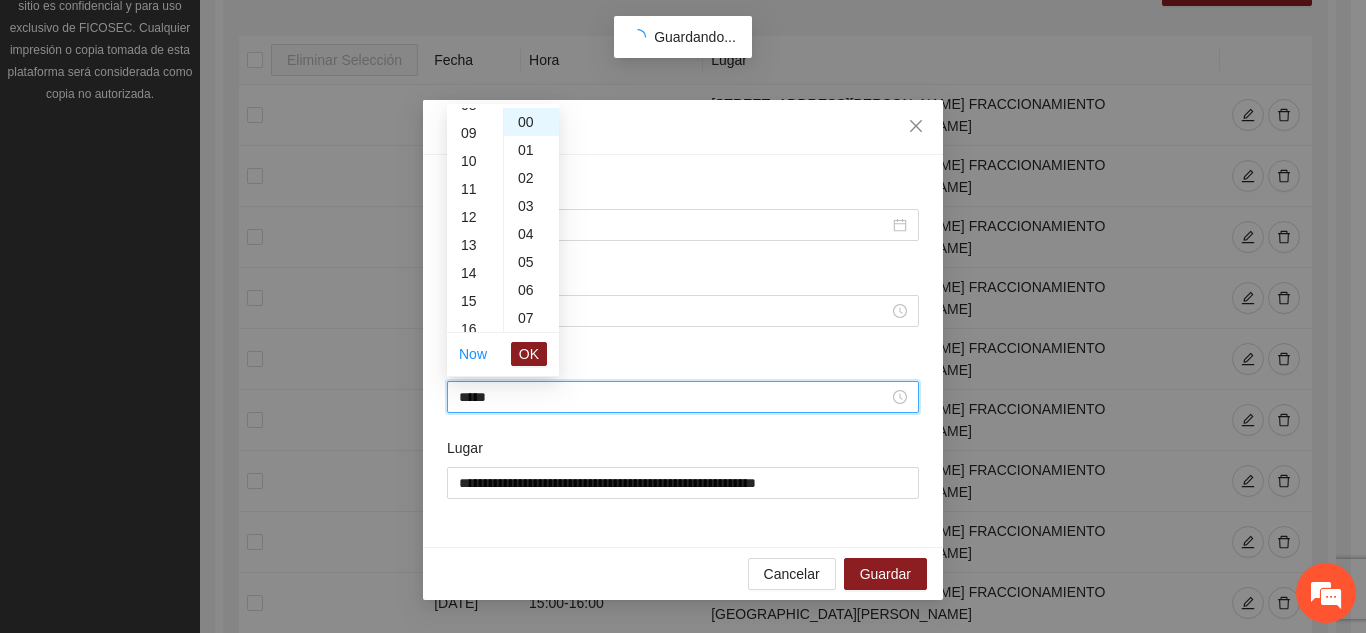 scroll, scrollTop: 236, scrollLeft: 0, axis: vertical 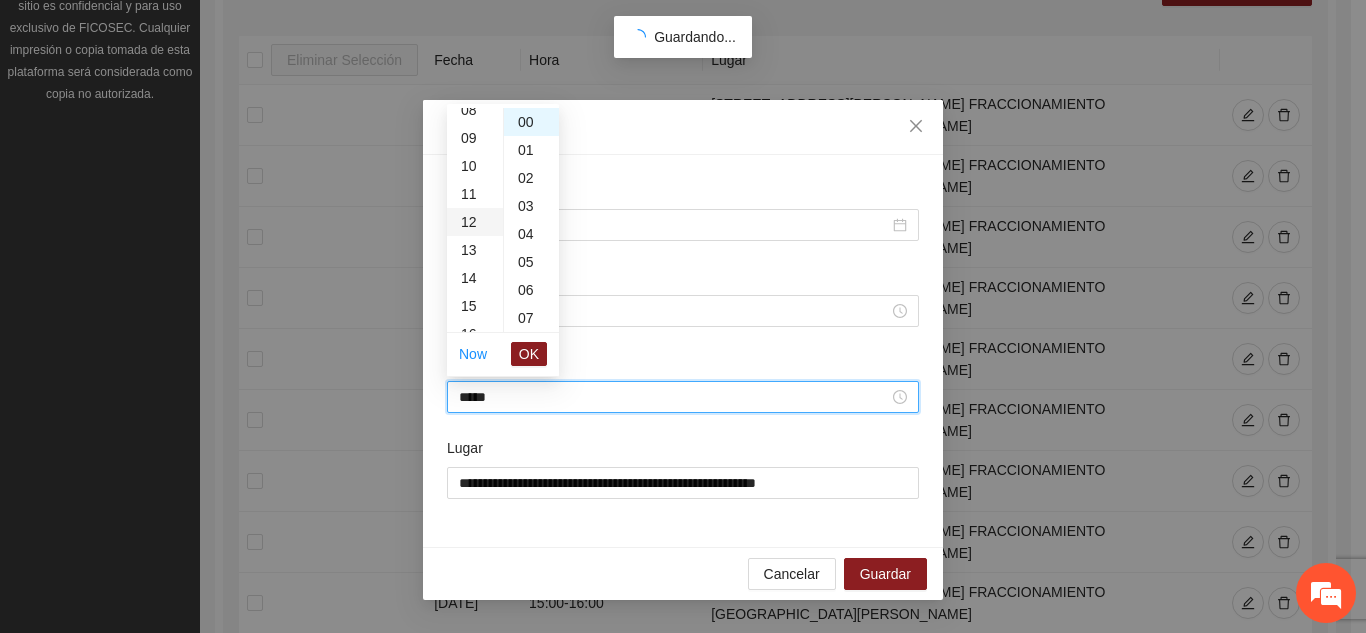 click on "12" at bounding box center (475, 222) 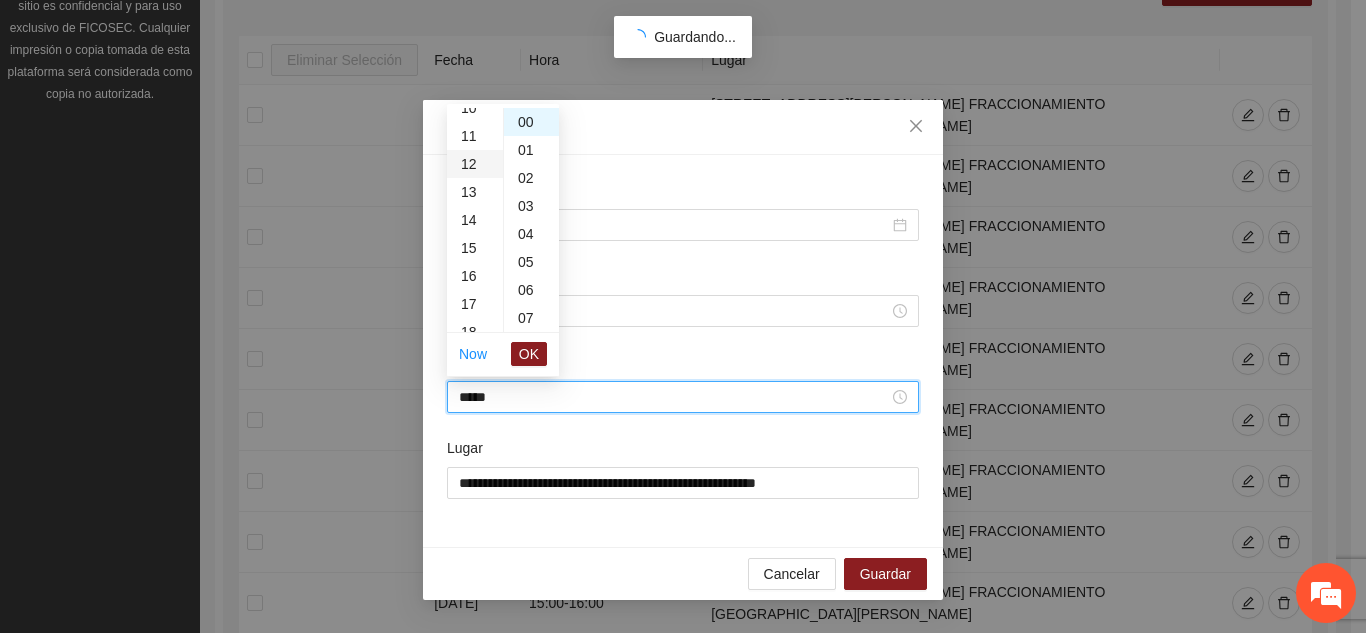 scroll, scrollTop: 336, scrollLeft: 0, axis: vertical 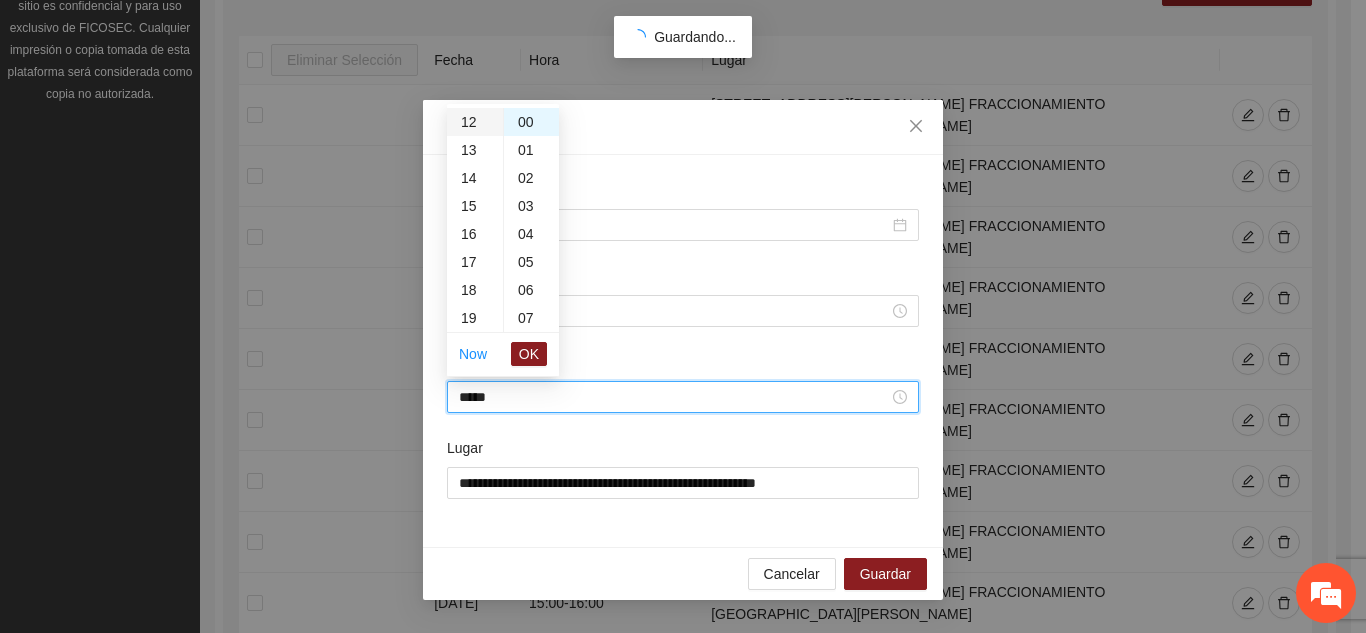 click on "00 01 02 03 04 05 06 07 08 09 10 11 12 13 14 15 16 17 18 19 20 21 22 23" at bounding box center (475, 220) 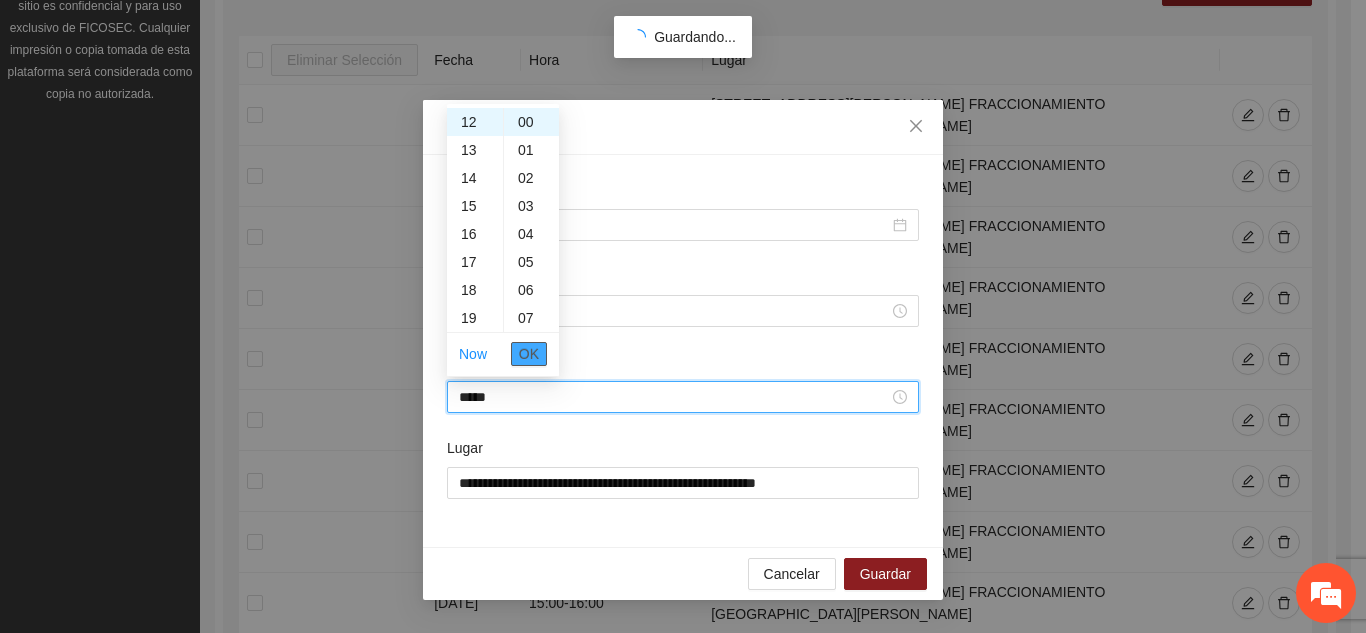 click on "OK" at bounding box center (529, 354) 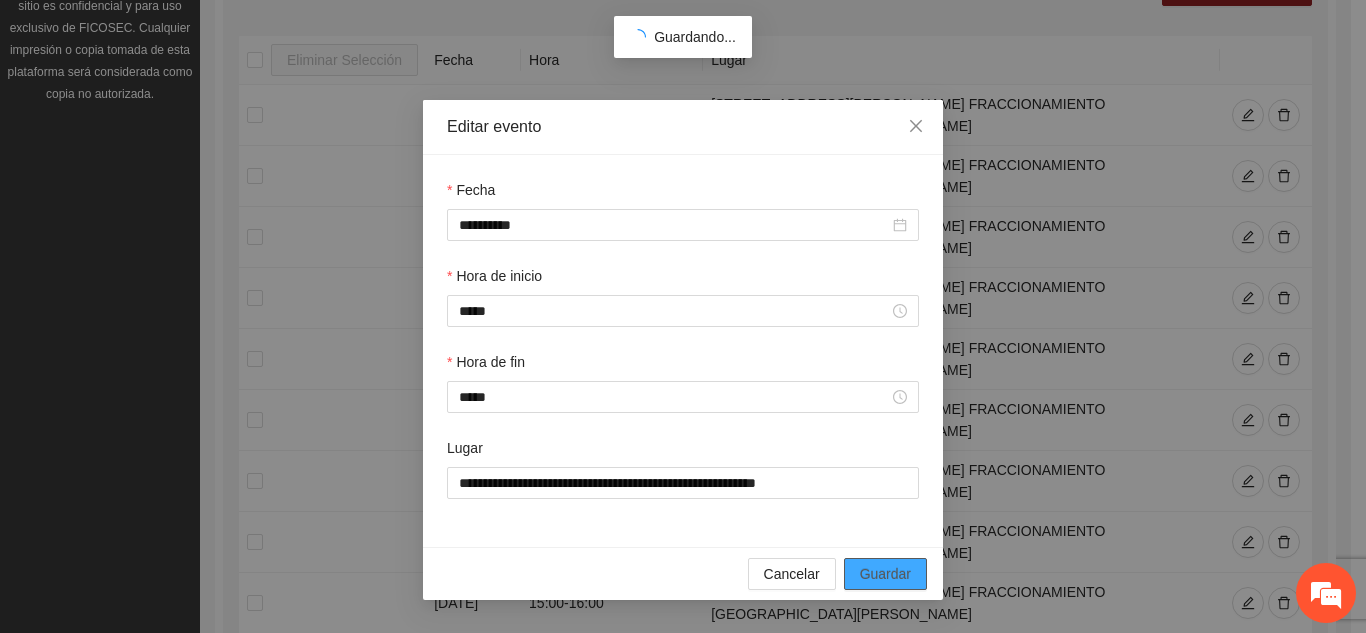 click on "Guardar" at bounding box center [885, 574] 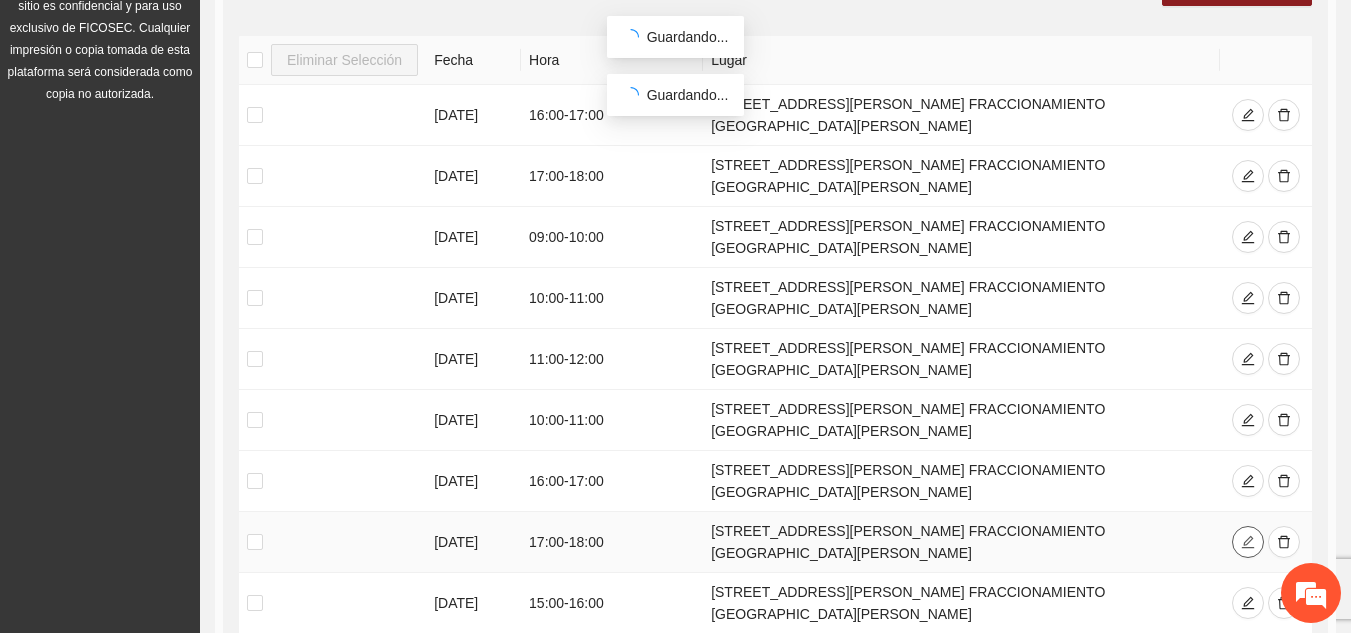 click 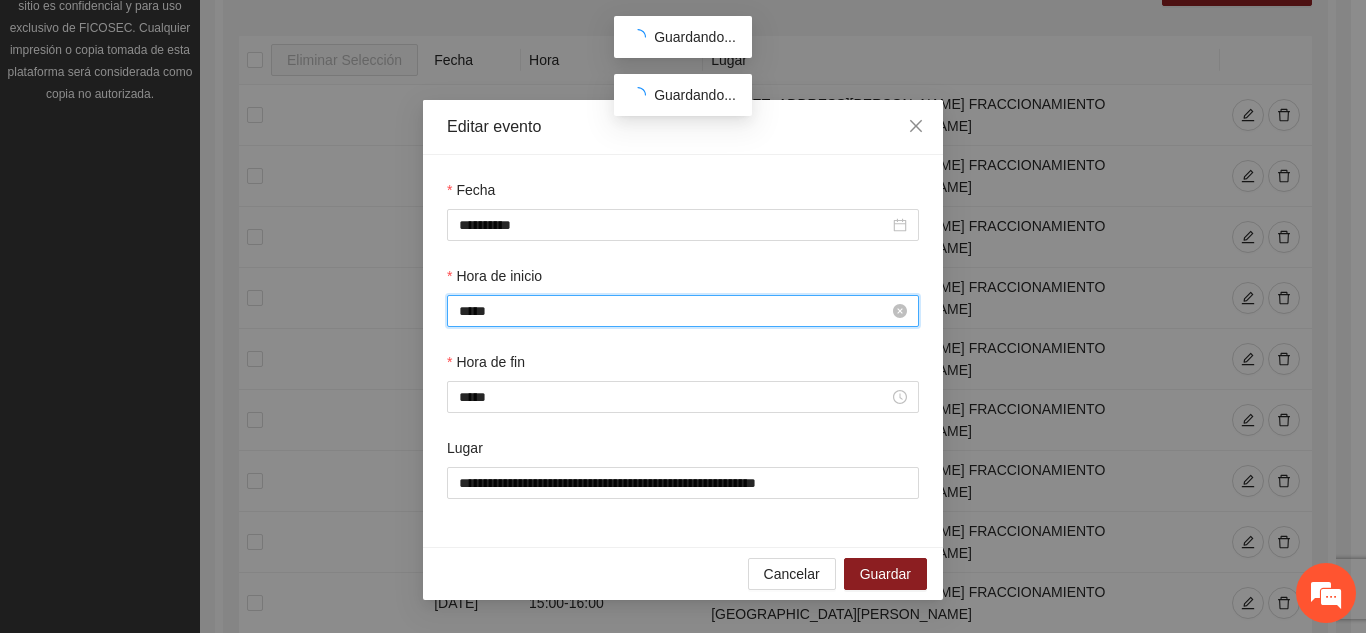 click on "*****" at bounding box center (674, 311) 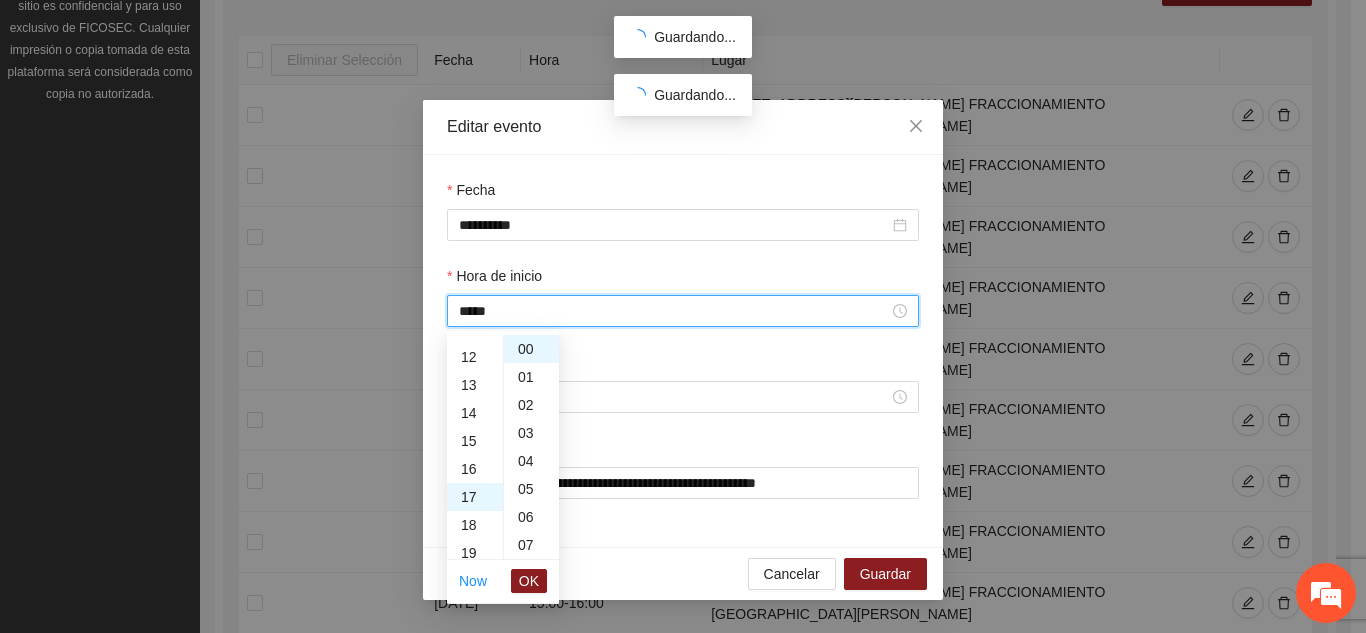 scroll, scrollTop: 316, scrollLeft: 0, axis: vertical 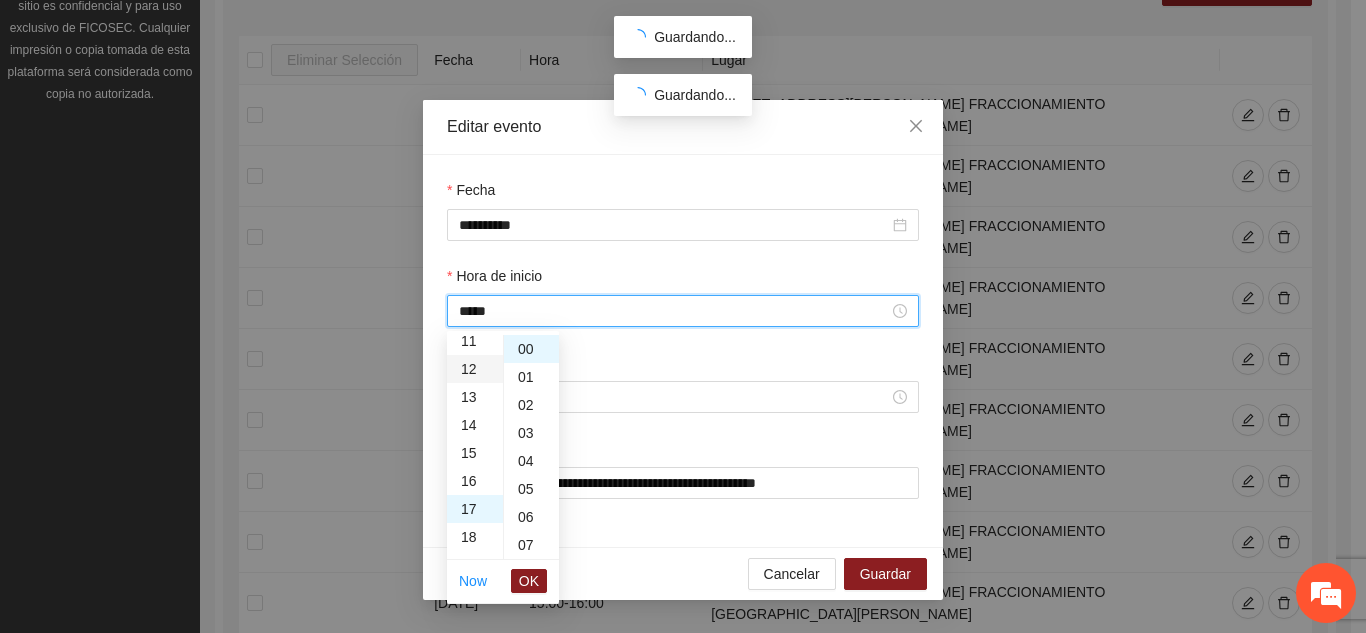 click on "12" at bounding box center (475, 369) 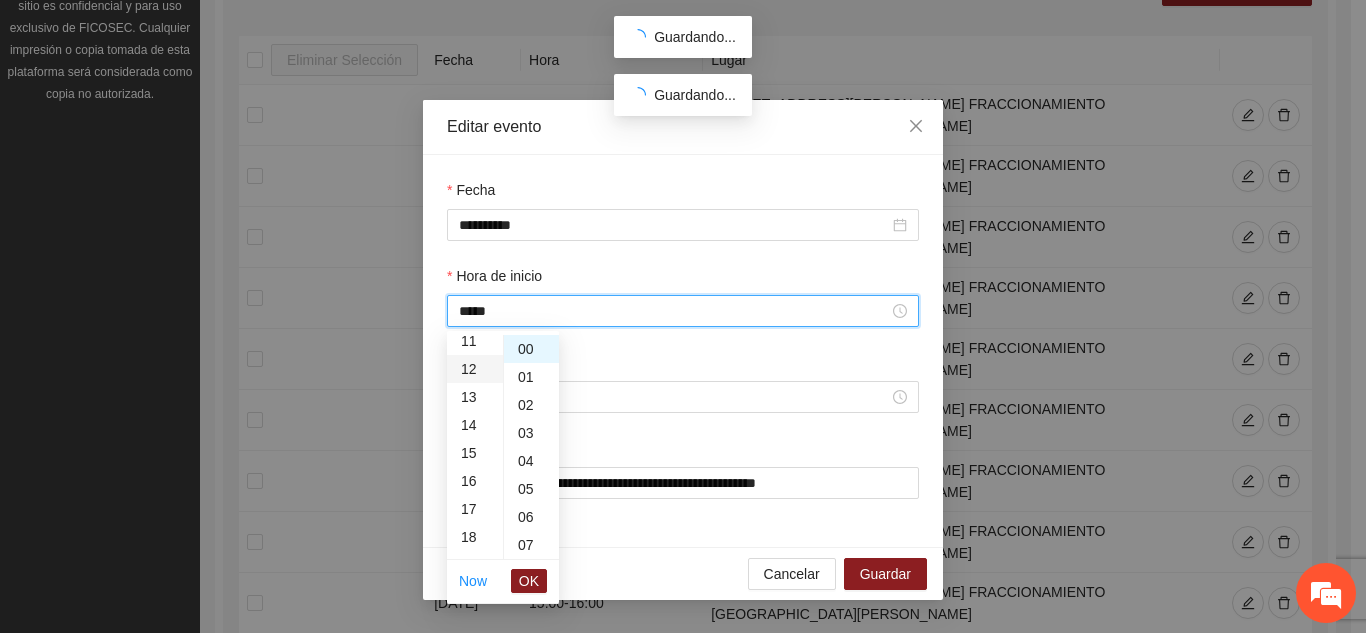 scroll, scrollTop: 336, scrollLeft: 0, axis: vertical 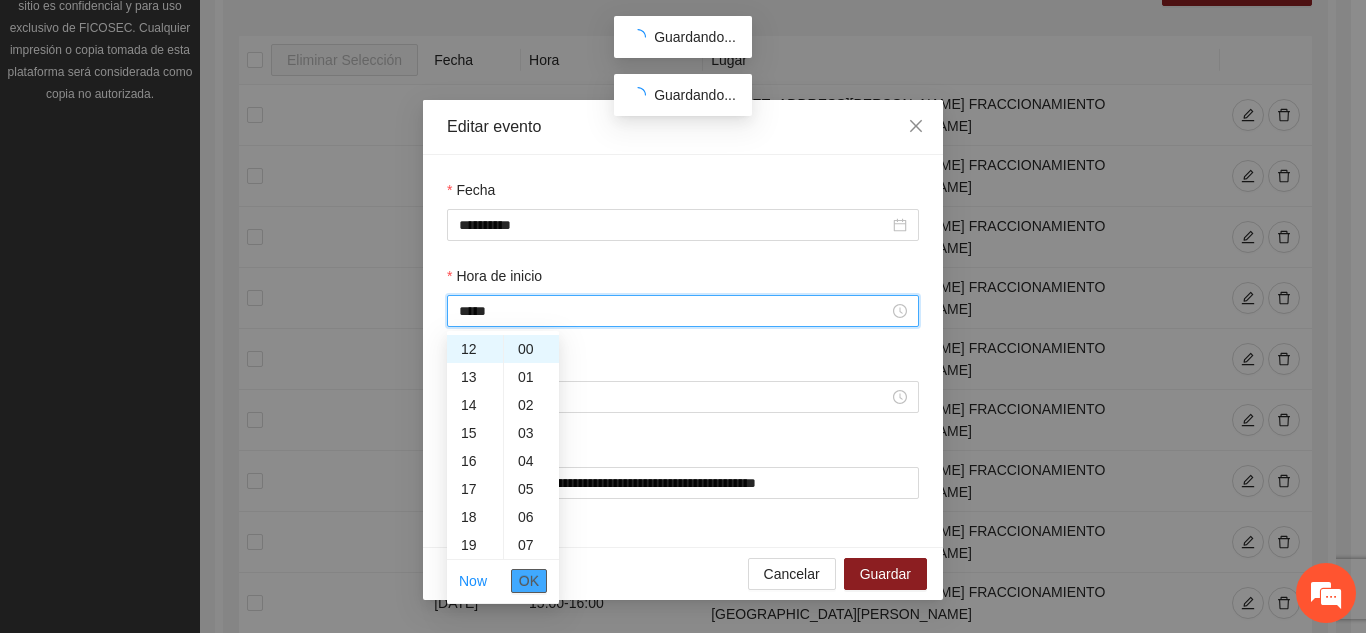 click on "OK" at bounding box center [529, 581] 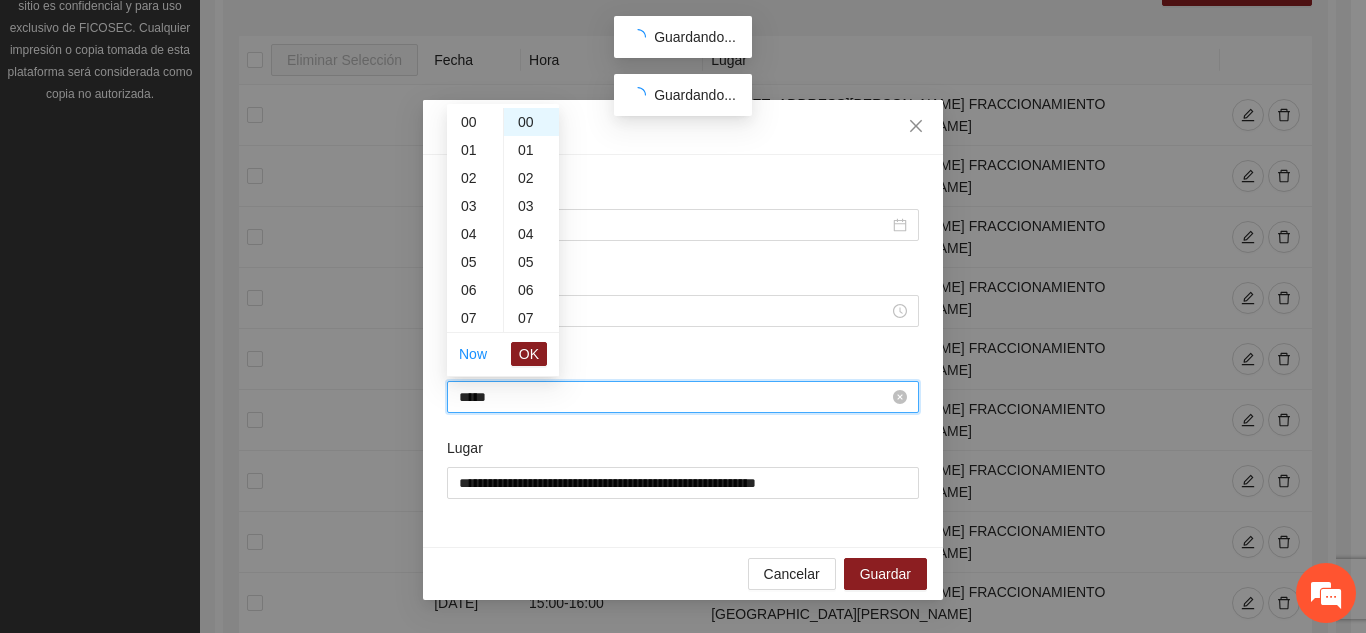 click on "*****" at bounding box center (674, 397) 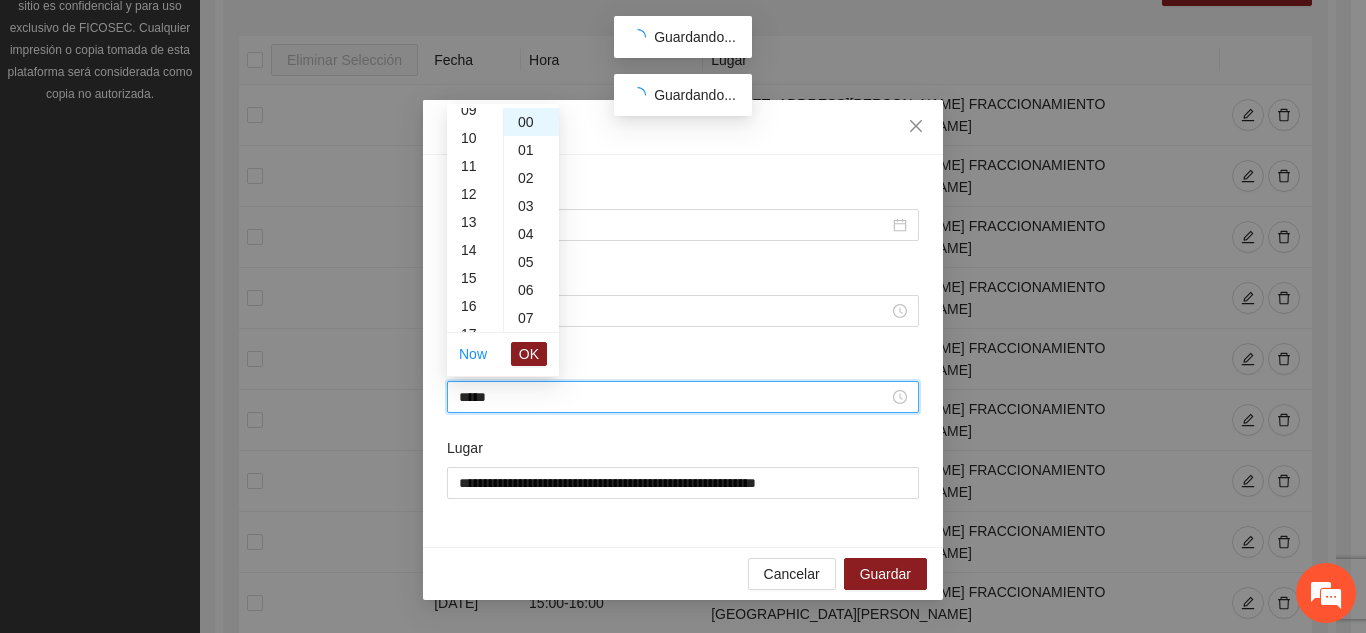scroll, scrollTop: 224, scrollLeft: 0, axis: vertical 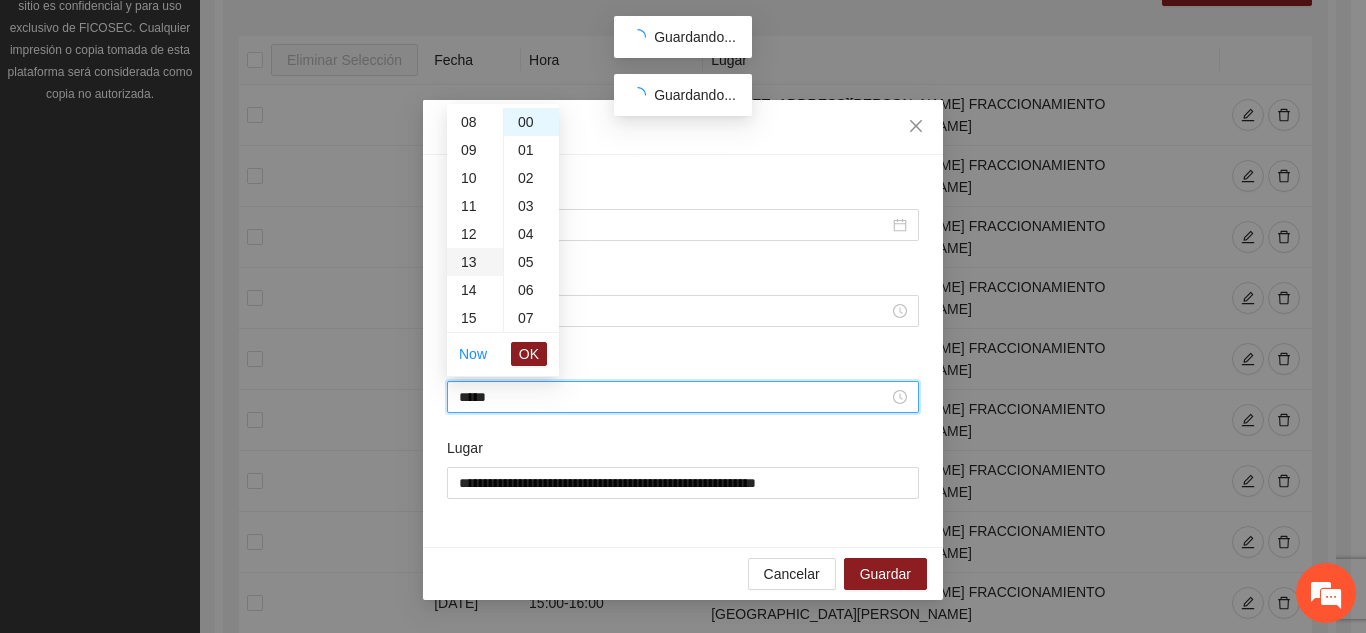 click on "13" at bounding box center (475, 262) 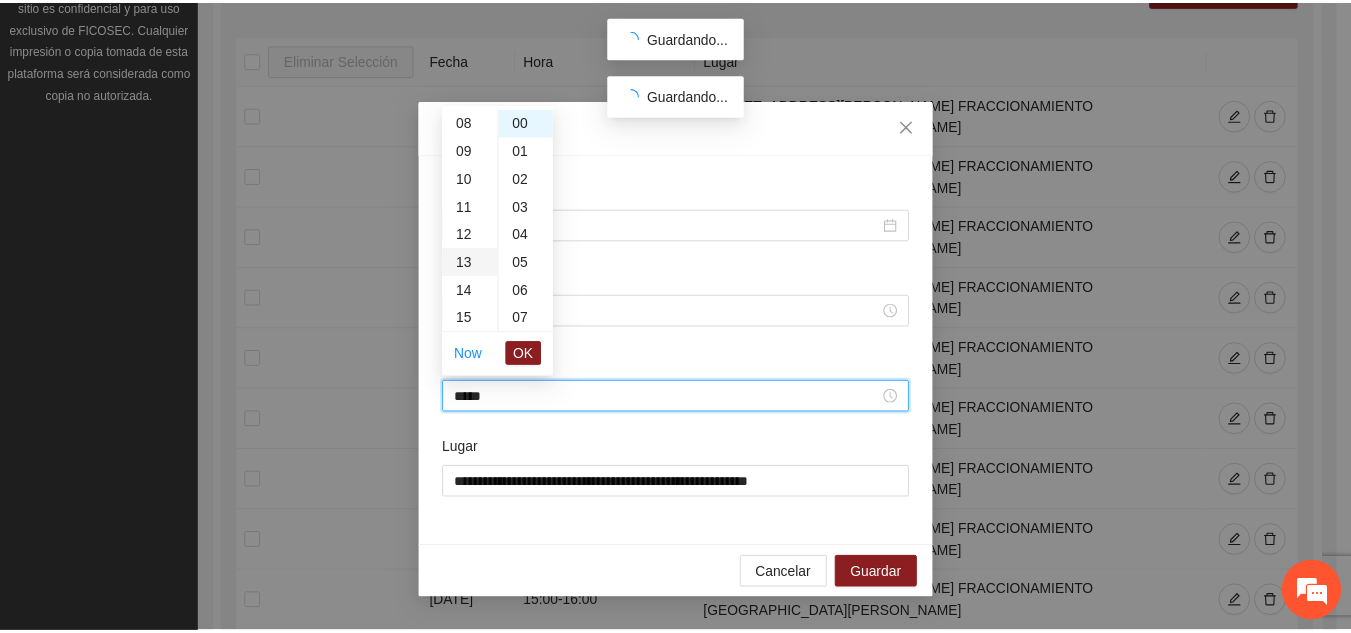 scroll, scrollTop: 364, scrollLeft: 0, axis: vertical 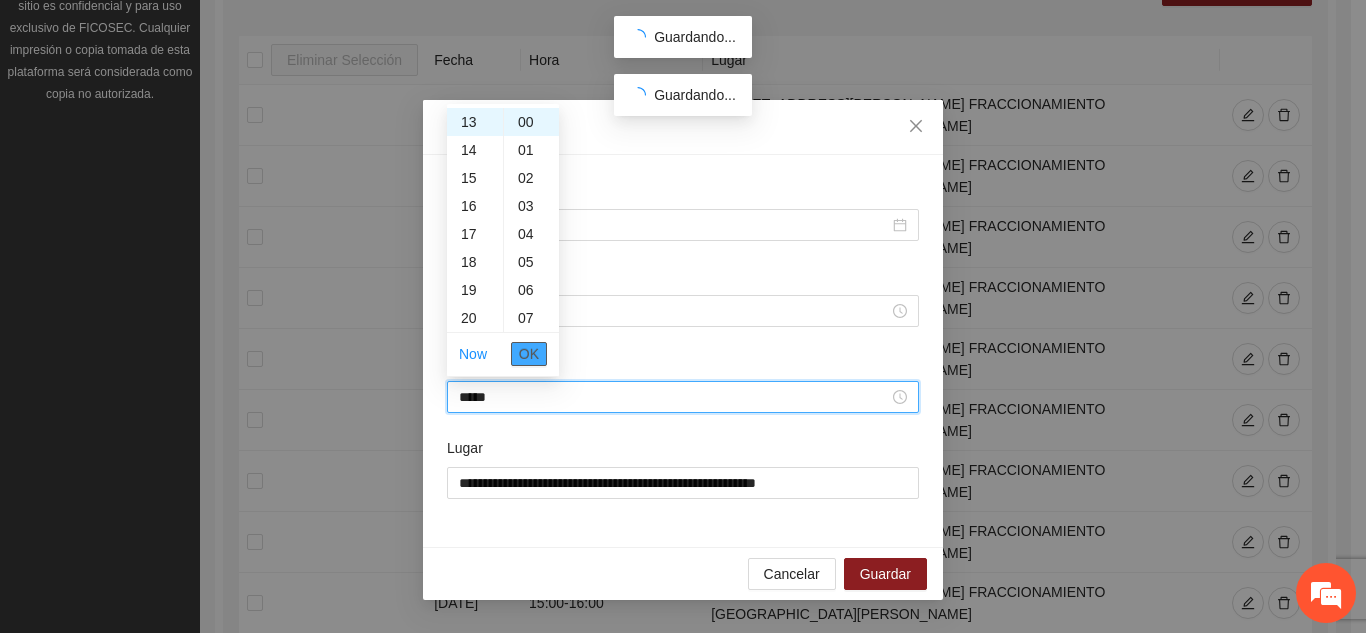 click on "OK" at bounding box center (529, 354) 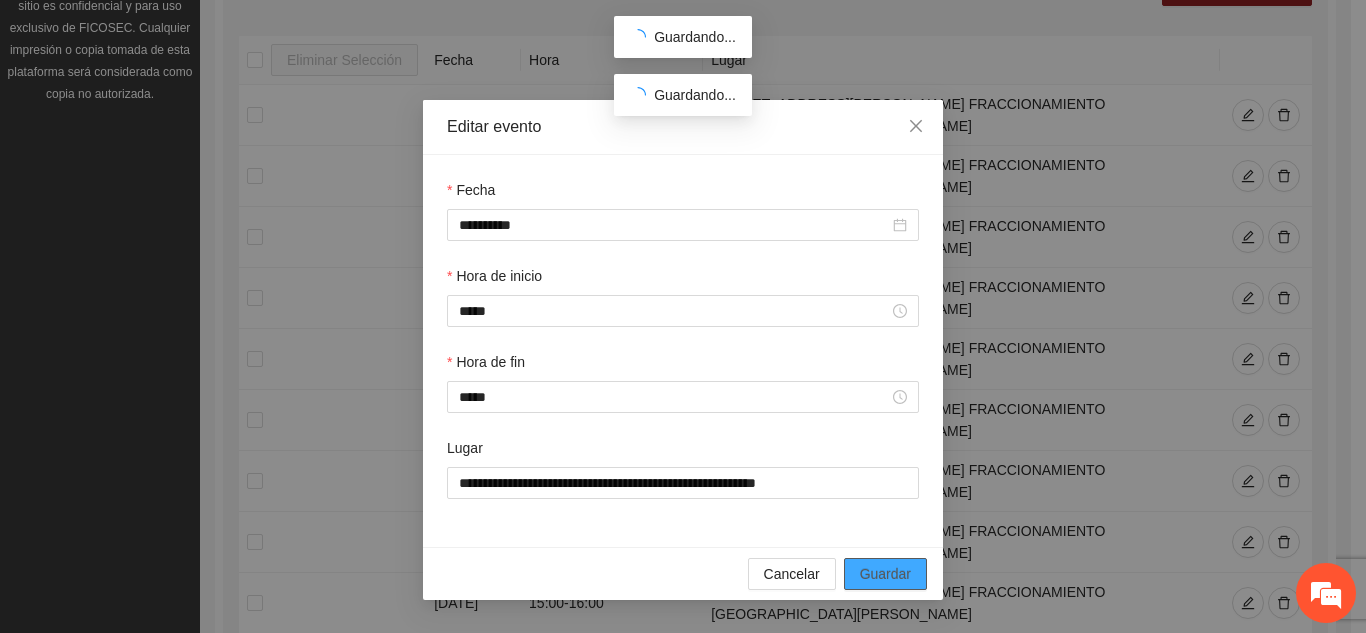 click on "Guardar" at bounding box center (885, 574) 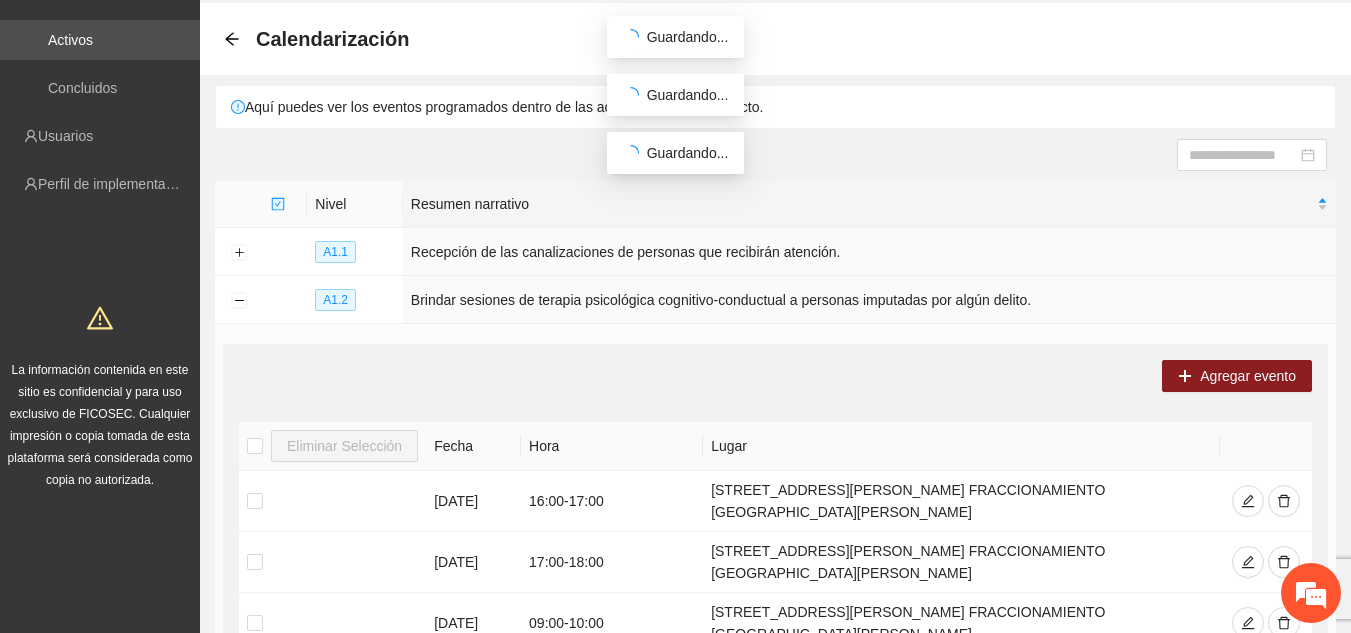scroll, scrollTop: 0, scrollLeft: 0, axis: both 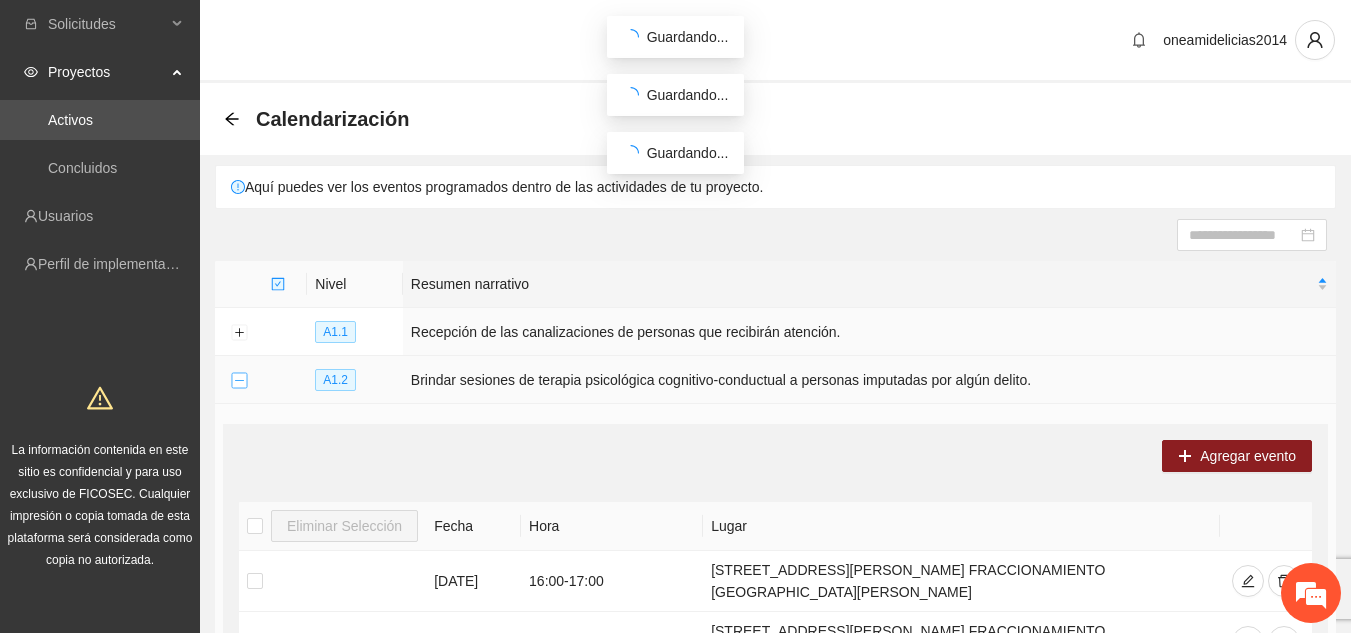 click at bounding box center (239, 381) 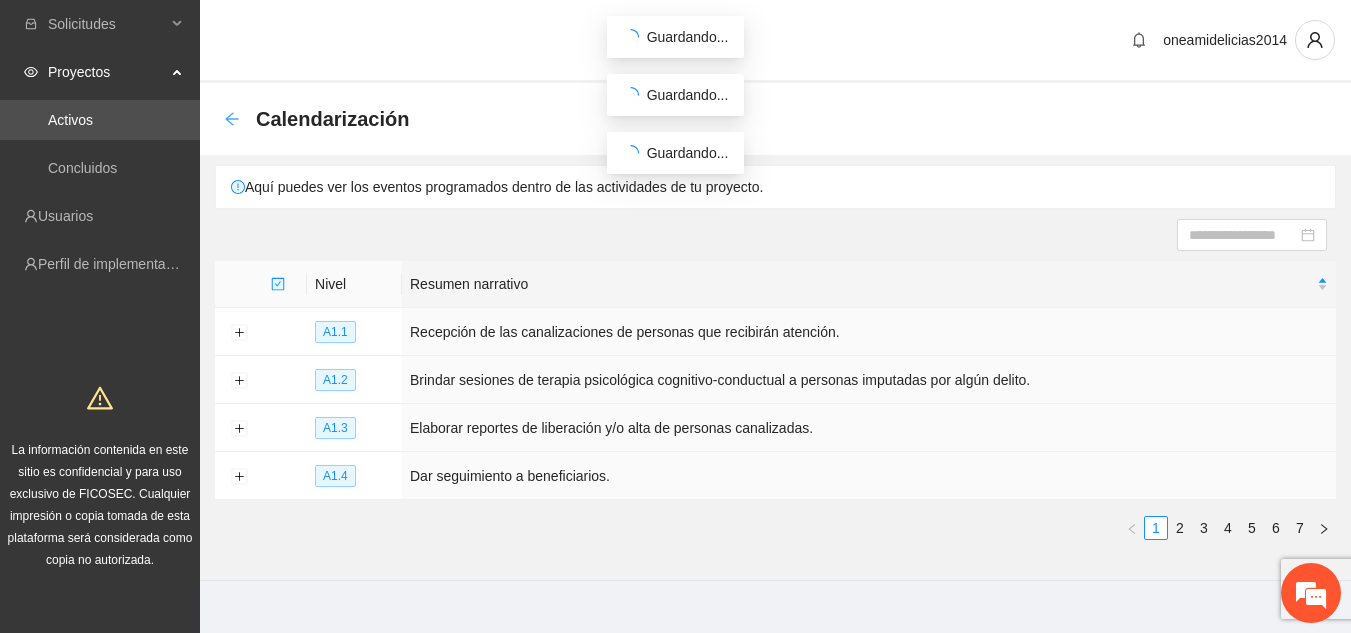 click 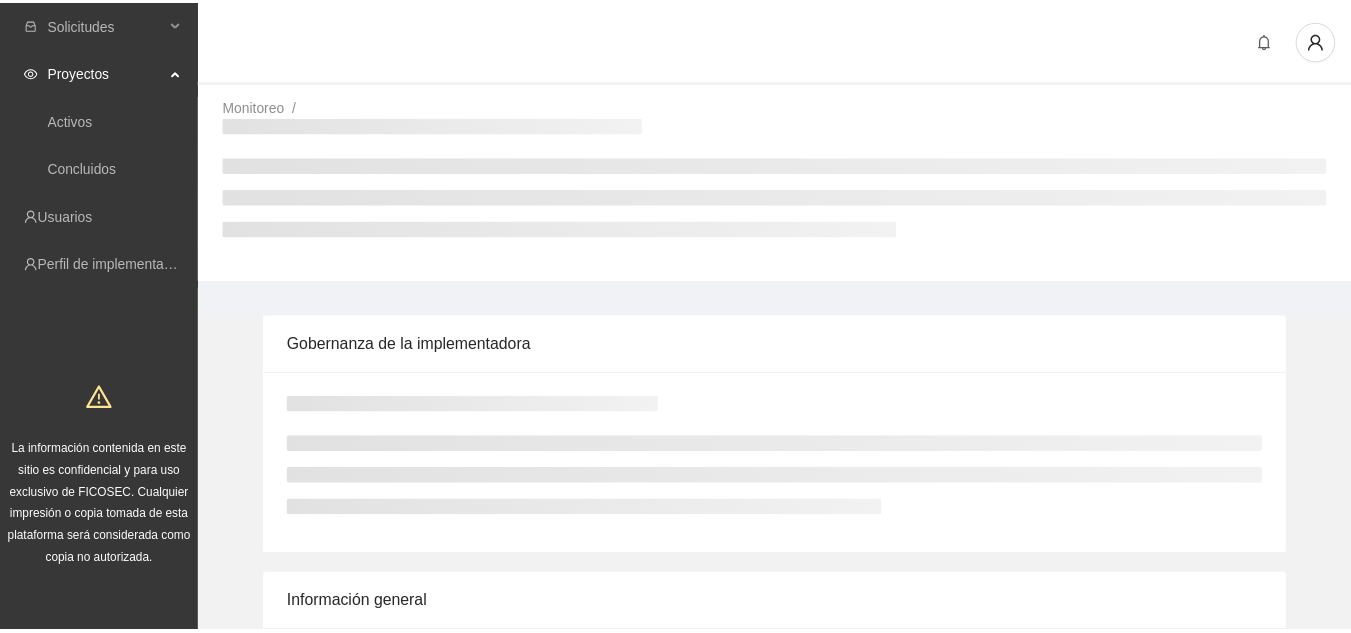 scroll, scrollTop: 0, scrollLeft: 0, axis: both 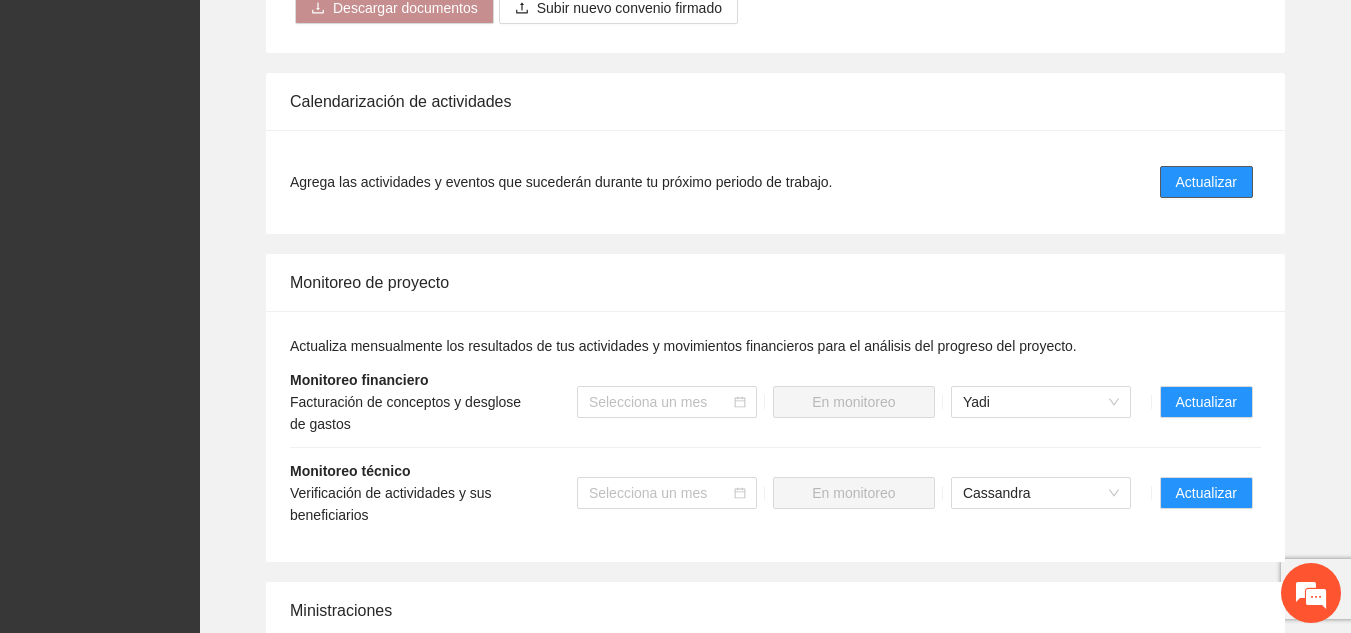 click on "Actualizar" at bounding box center (1206, 182) 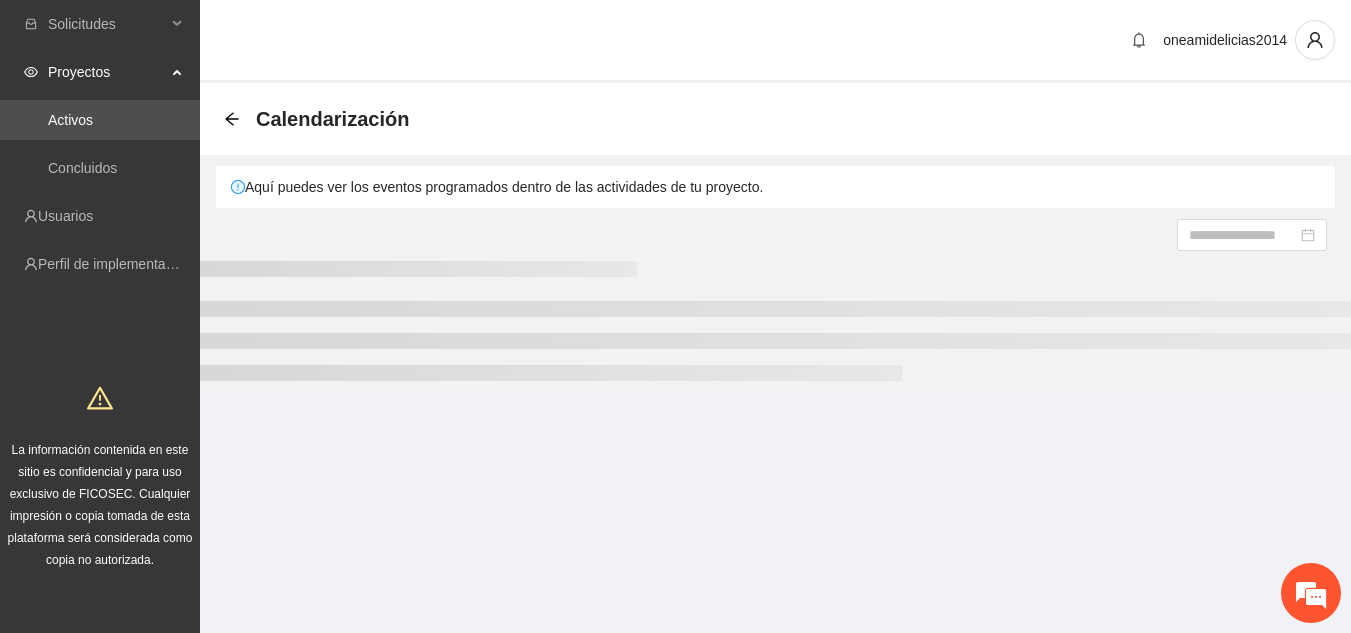 scroll, scrollTop: 0, scrollLeft: 0, axis: both 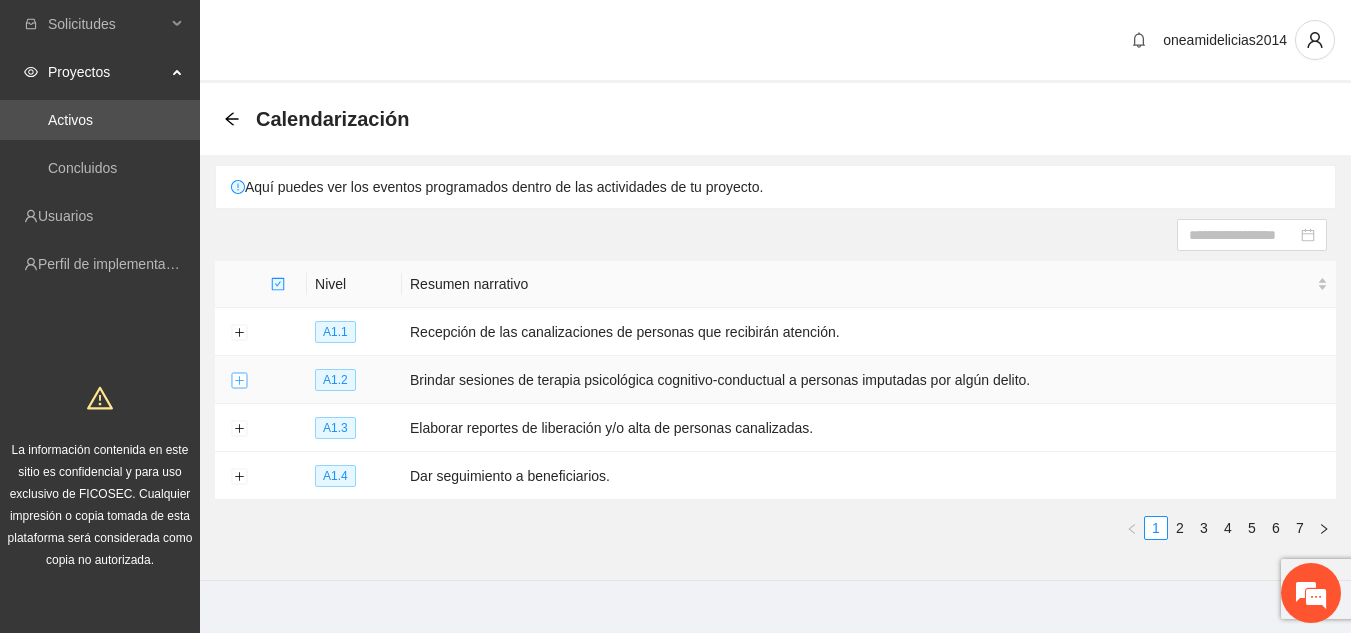 click at bounding box center (239, 381) 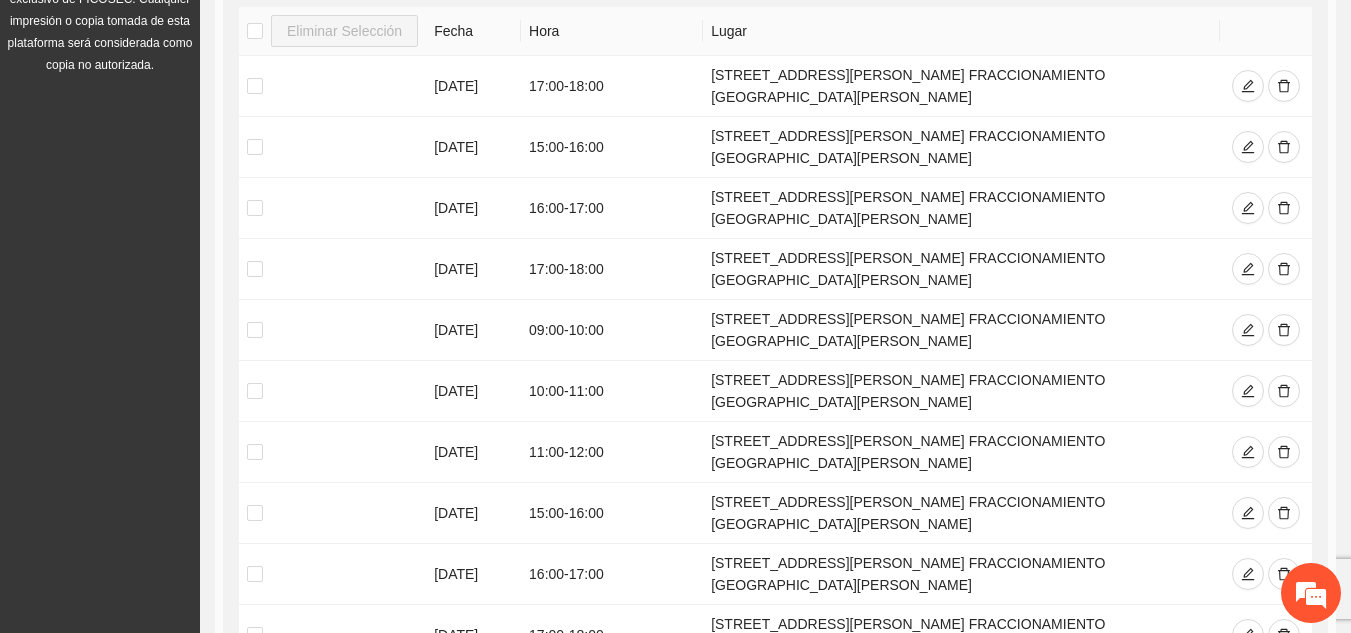 scroll, scrollTop: 520, scrollLeft: 0, axis: vertical 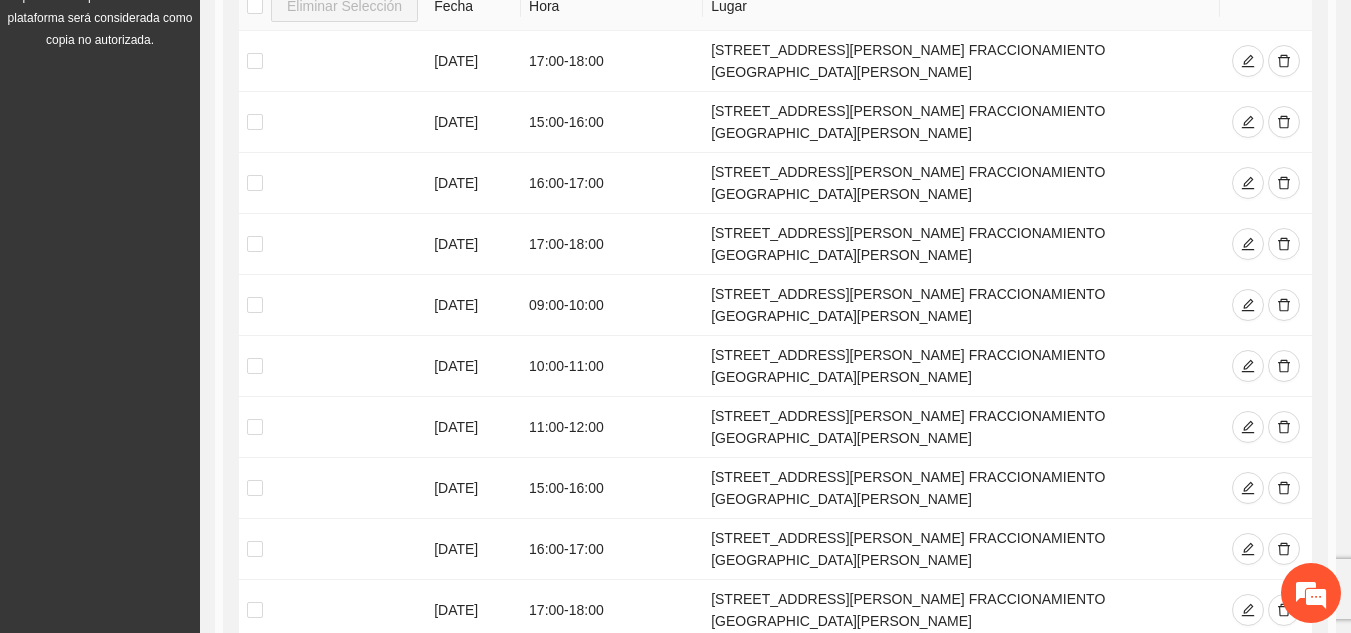 click on "2" at bounding box center [1045, 669] 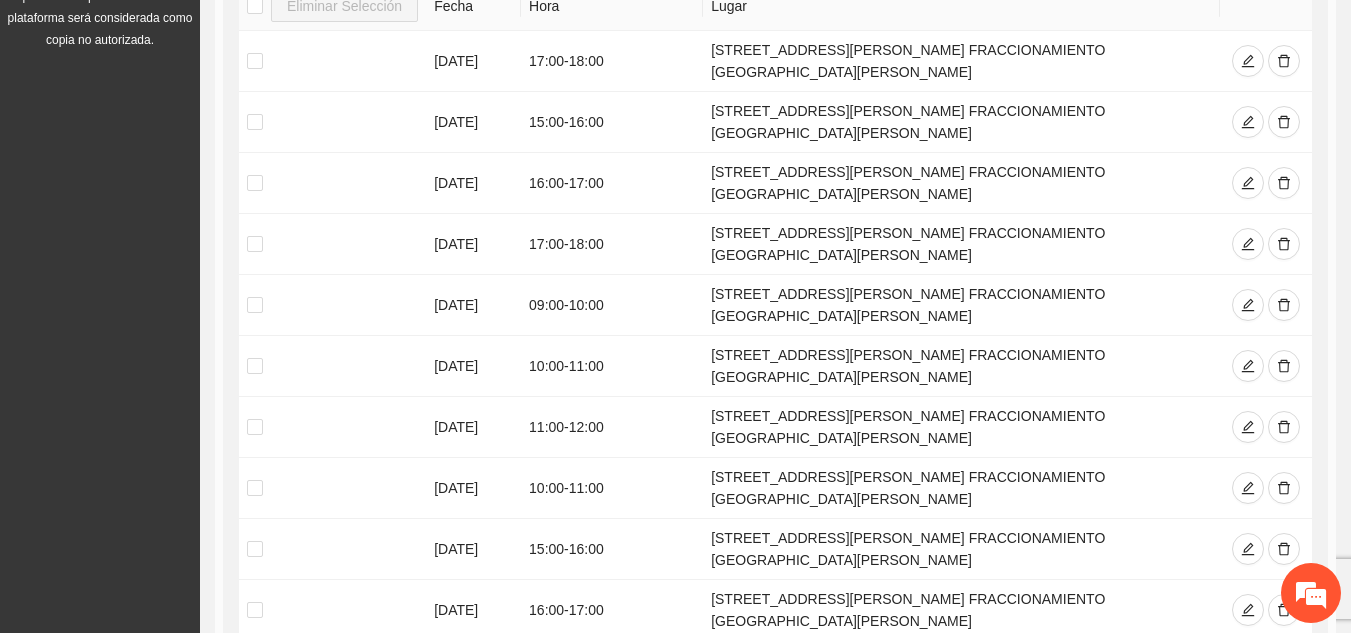 click on "1" at bounding box center (1021, 669) 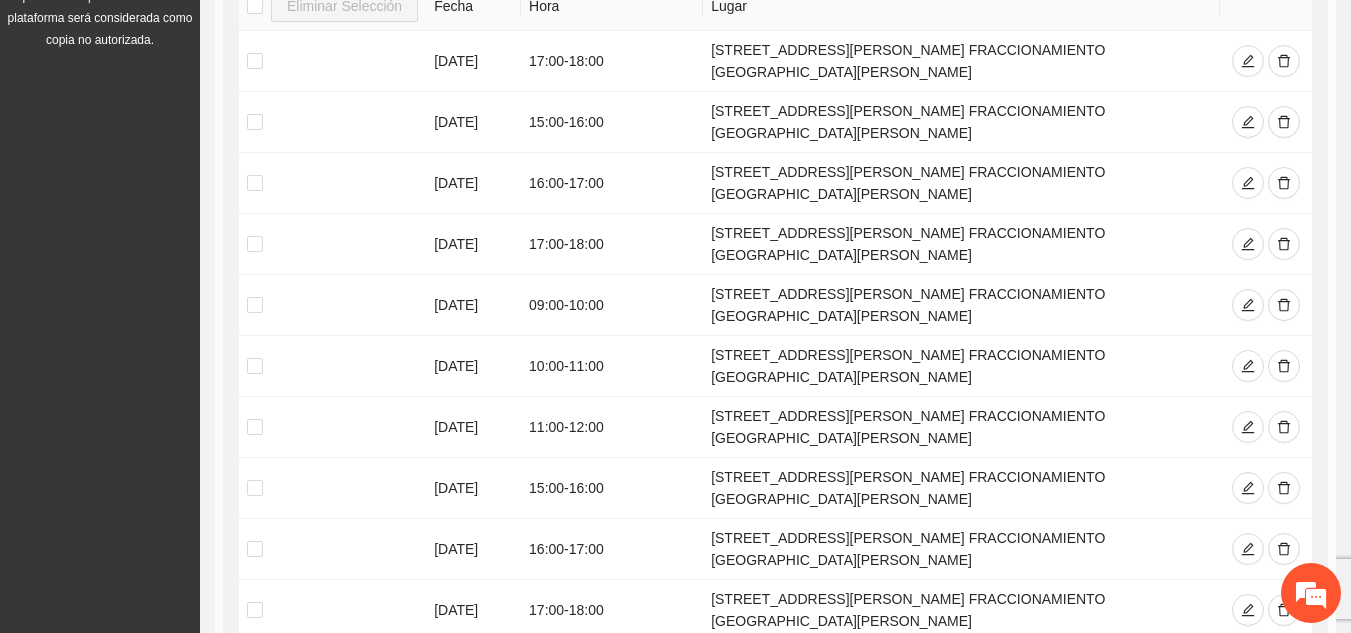 click on "3" at bounding box center [1069, 669] 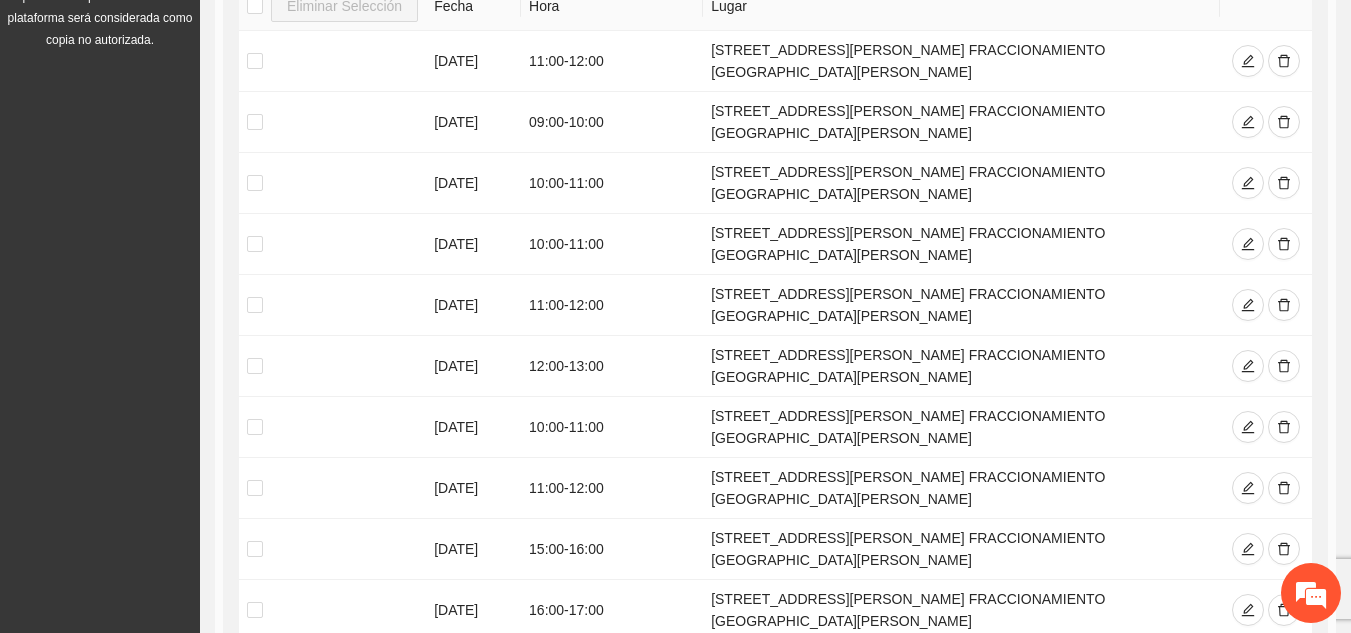 click on "2" at bounding box center [1045, 669] 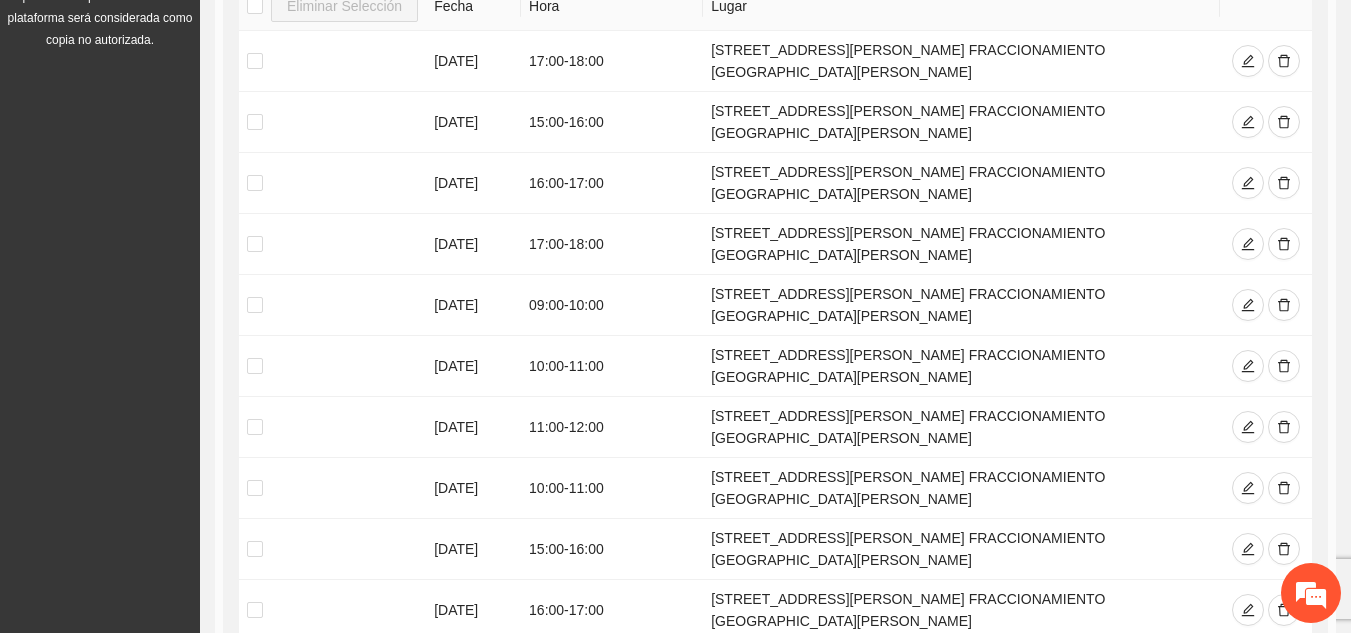scroll, scrollTop: 480, scrollLeft: 0, axis: vertical 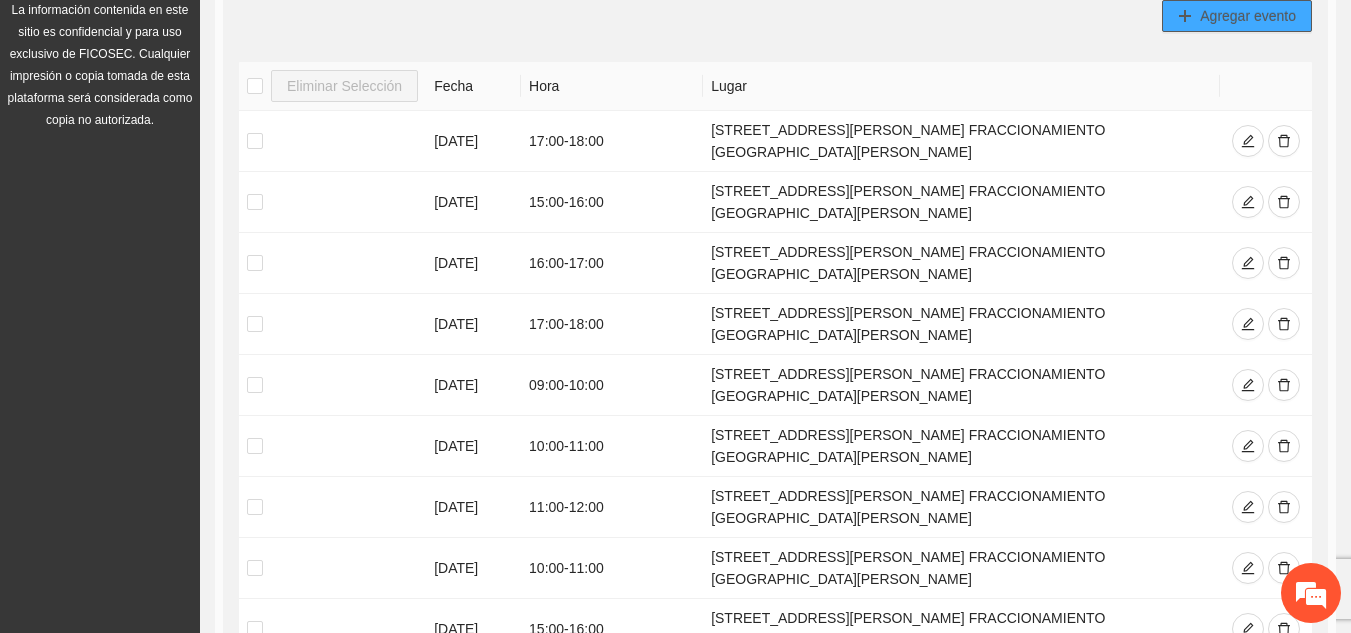 click 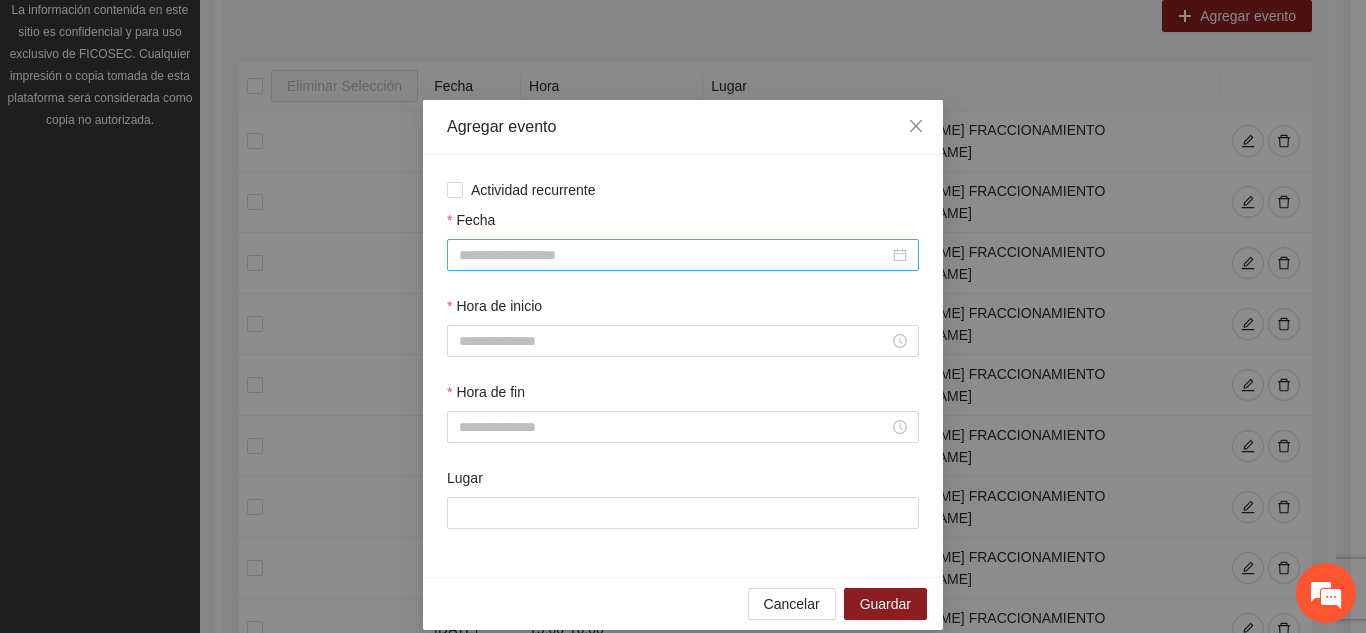 click at bounding box center [683, 255] 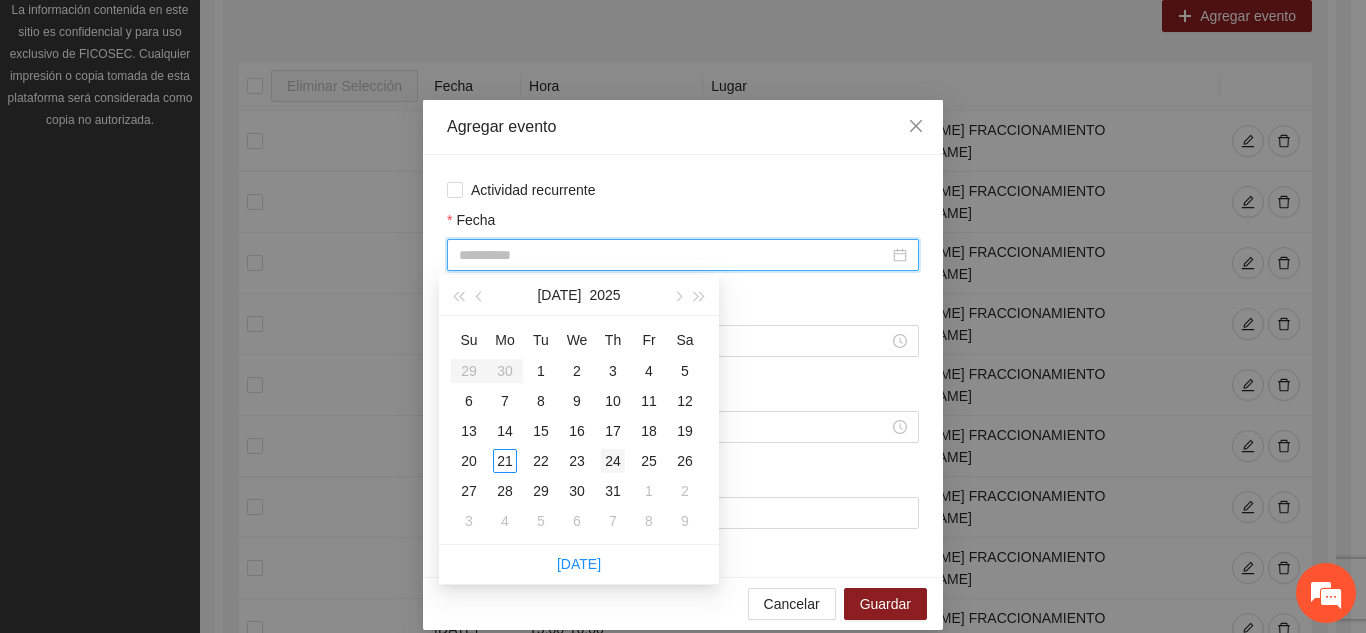 type on "**********" 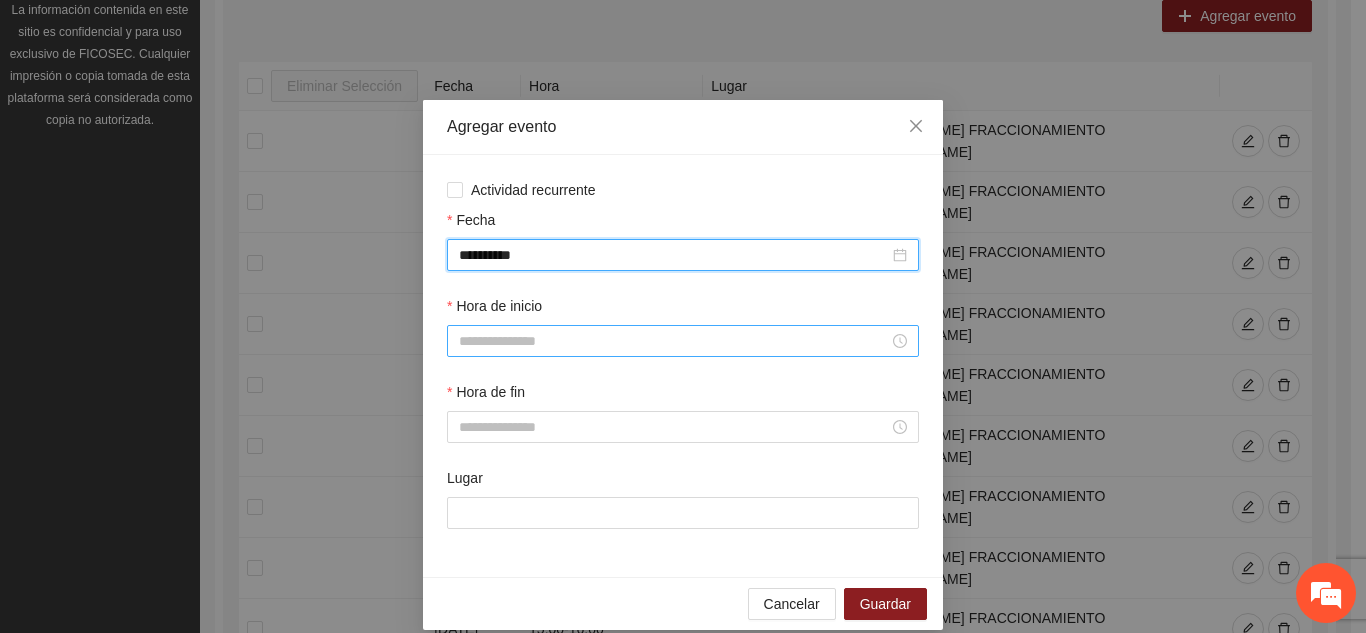 click on "Hora de inicio" at bounding box center (674, 341) 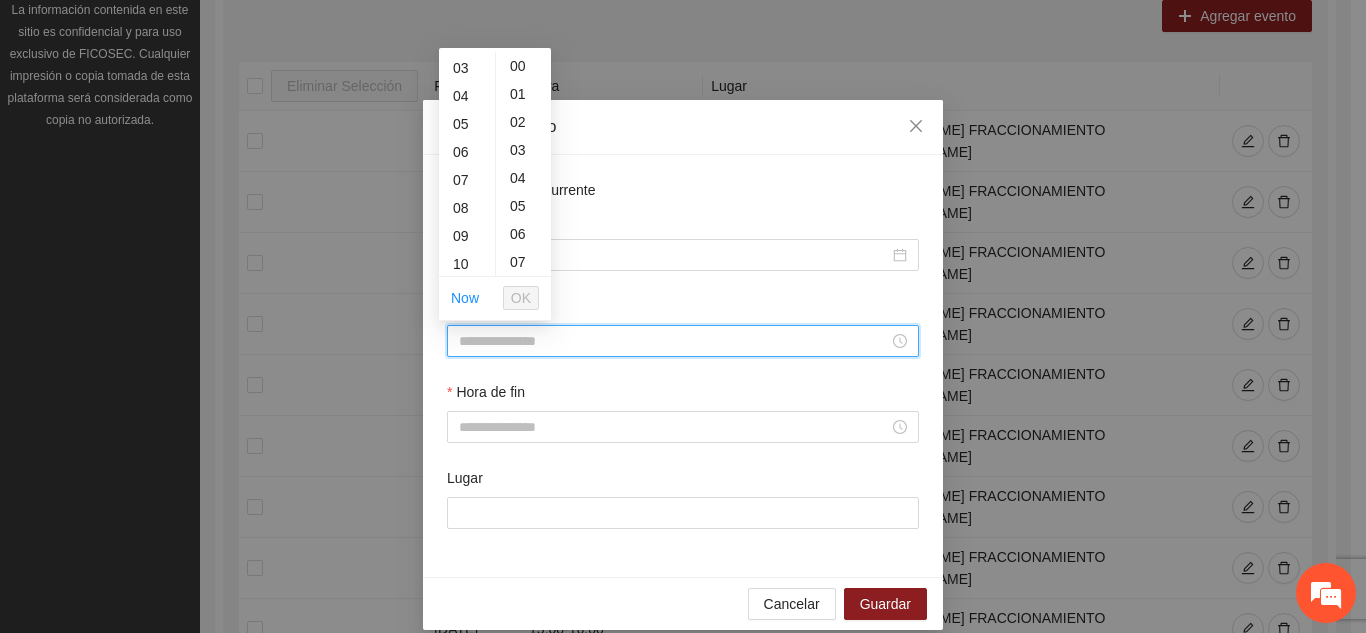 scroll, scrollTop: 120, scrollLeft: 0, axis: vertical 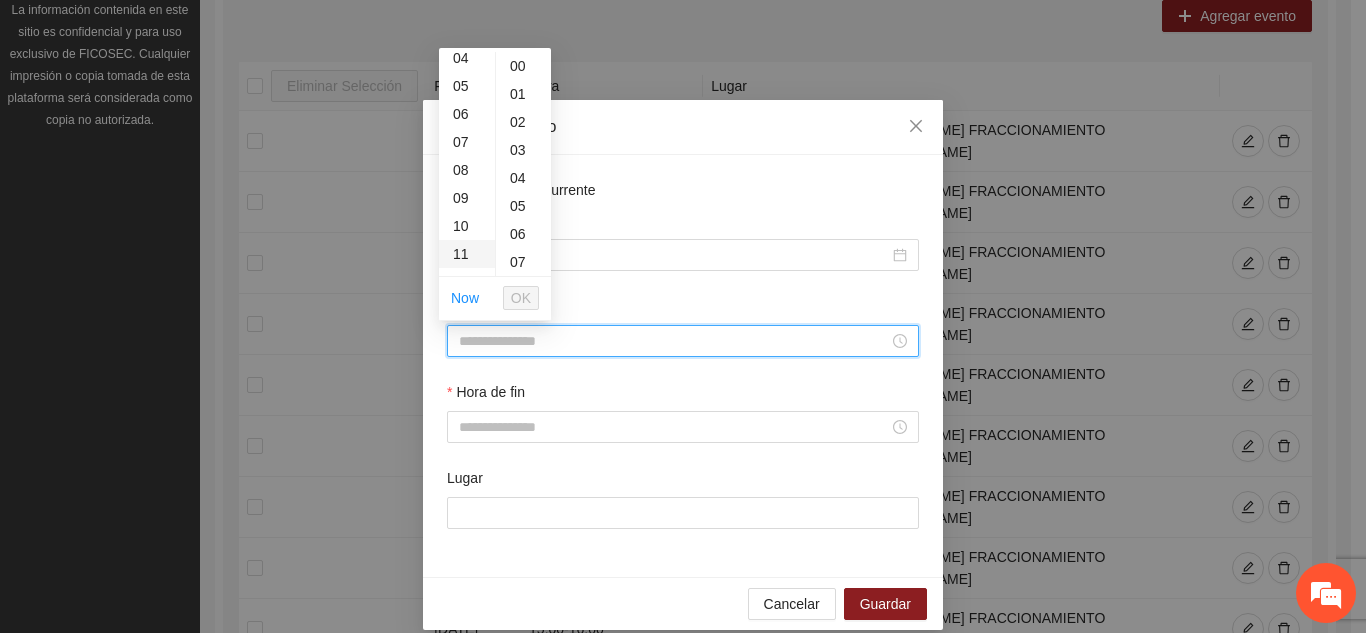 click on "11" at bounding box center (467, 254) 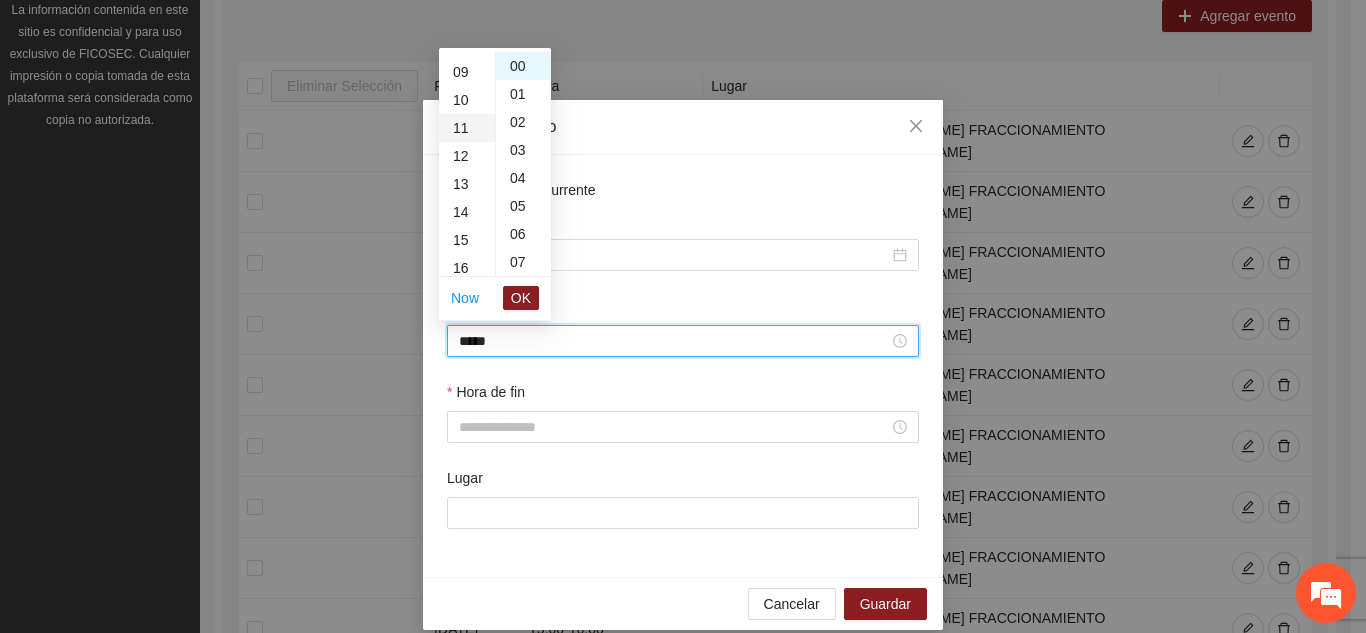 scroll, scrollTop: 308, scrollLeft: 0, axis: vertical 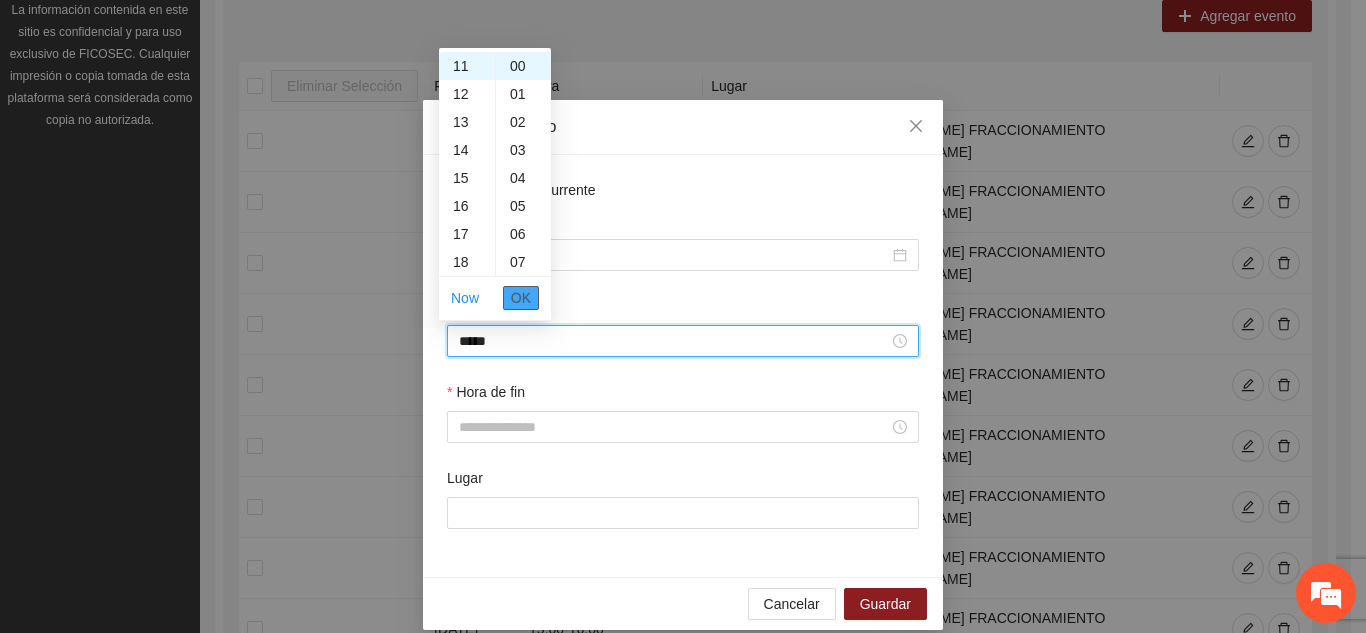 click on "OK" at bounding box center (521, 298) 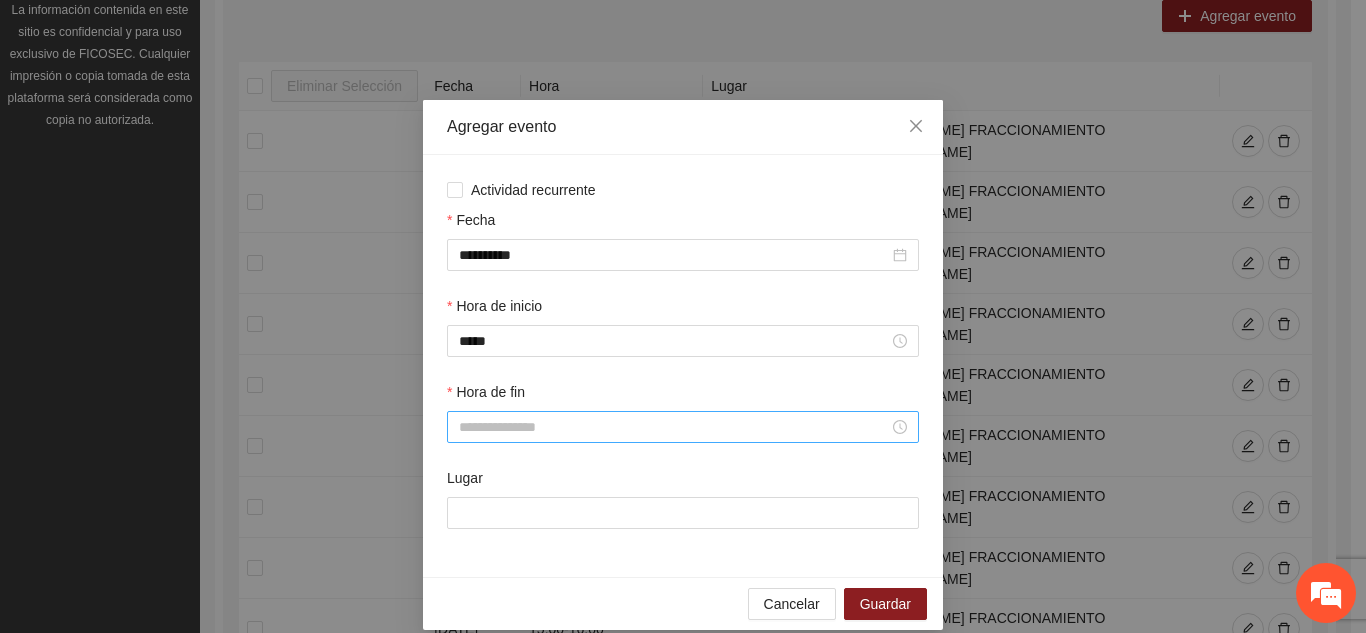 click at bounding box center (683, 427) 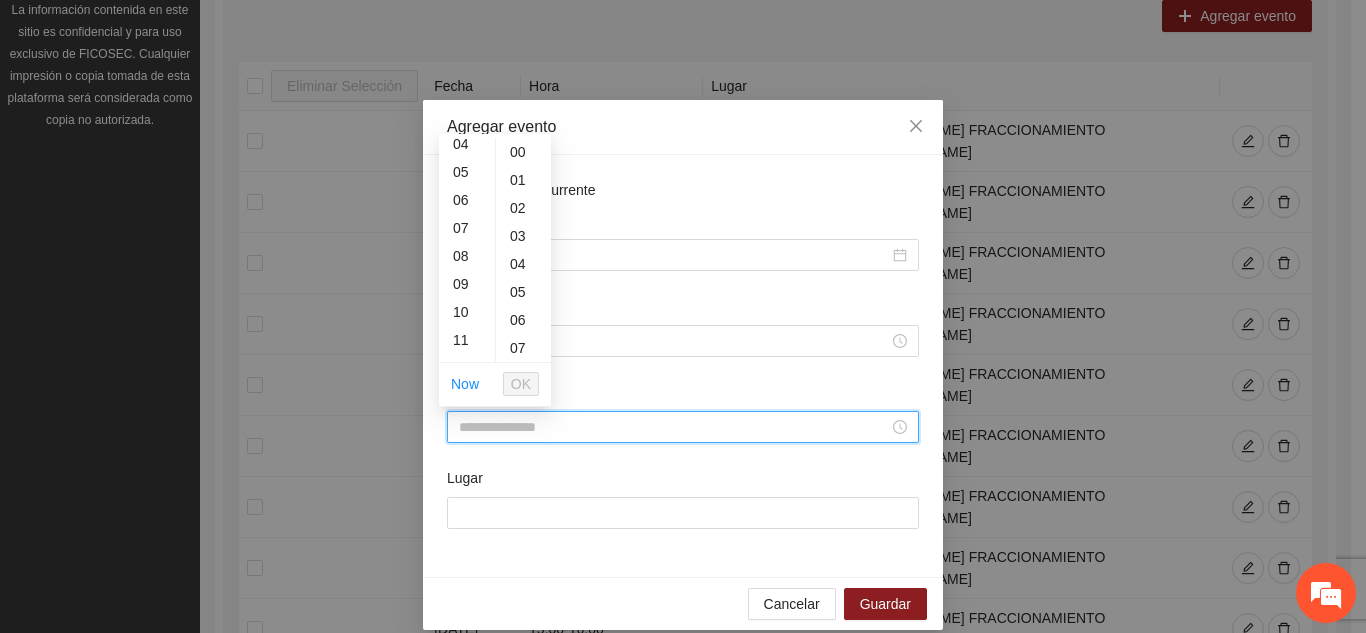 scroll, scrollTop: 160, scrollLeft: 0, axis: vertical 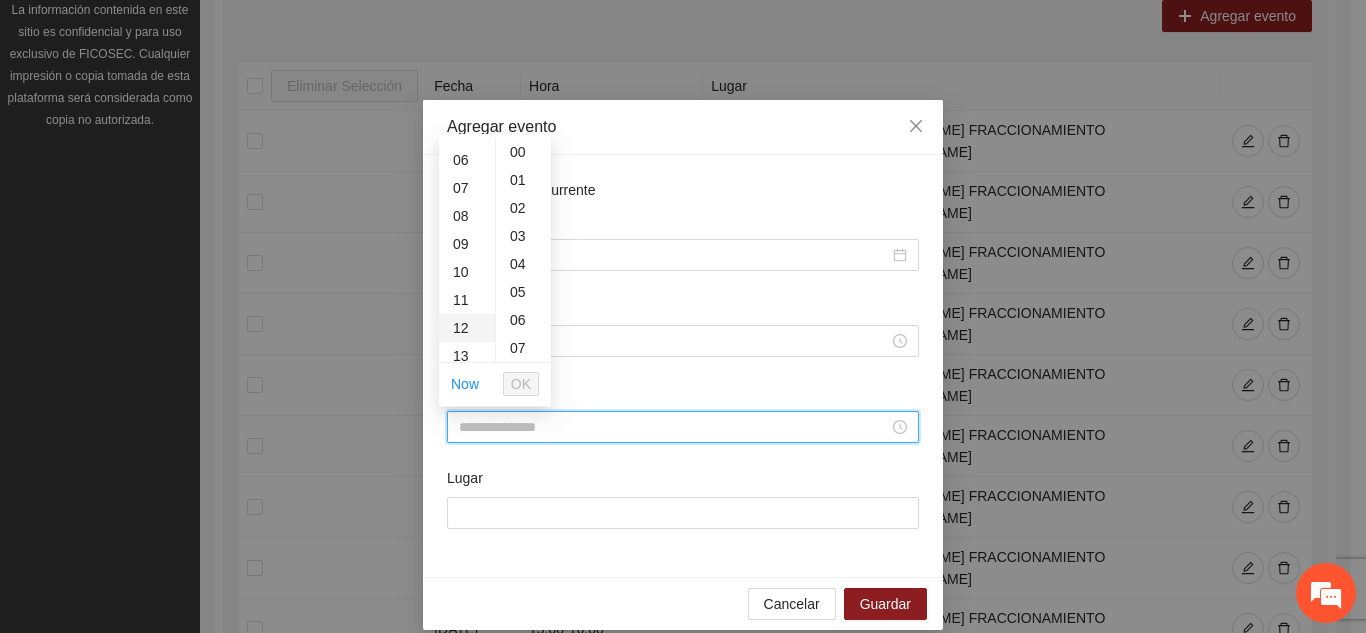 click on "12" at bounding box center (467, 328) 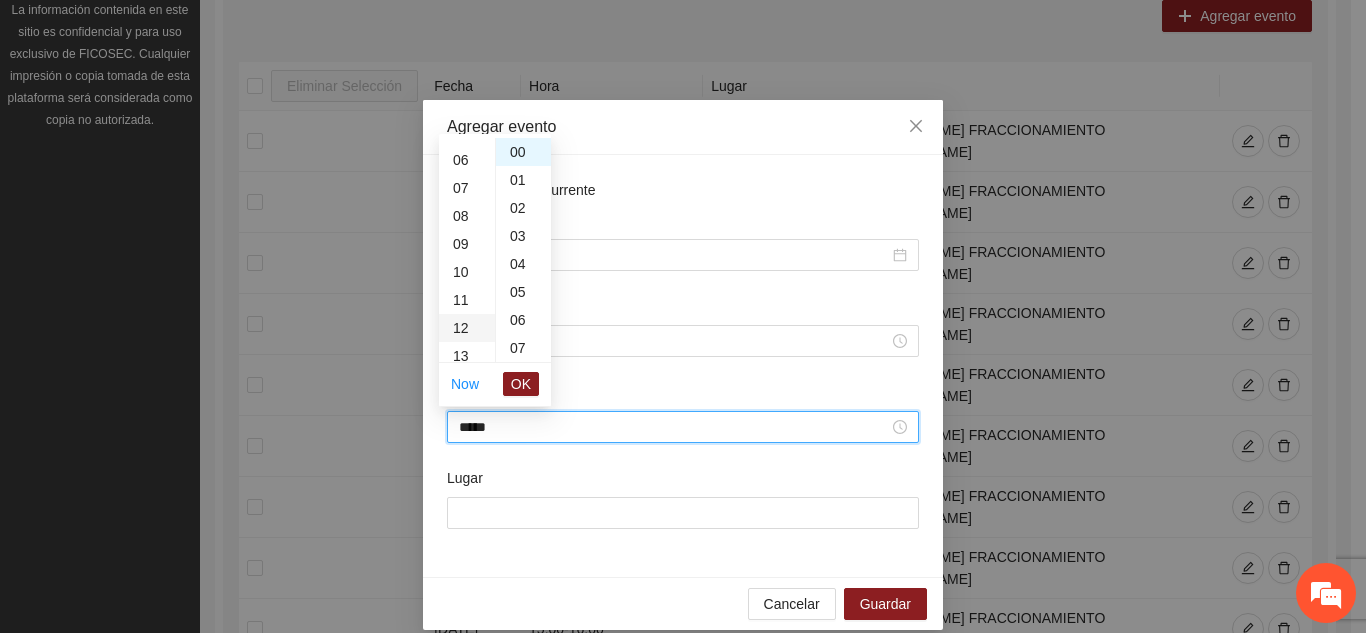 type on "*****" 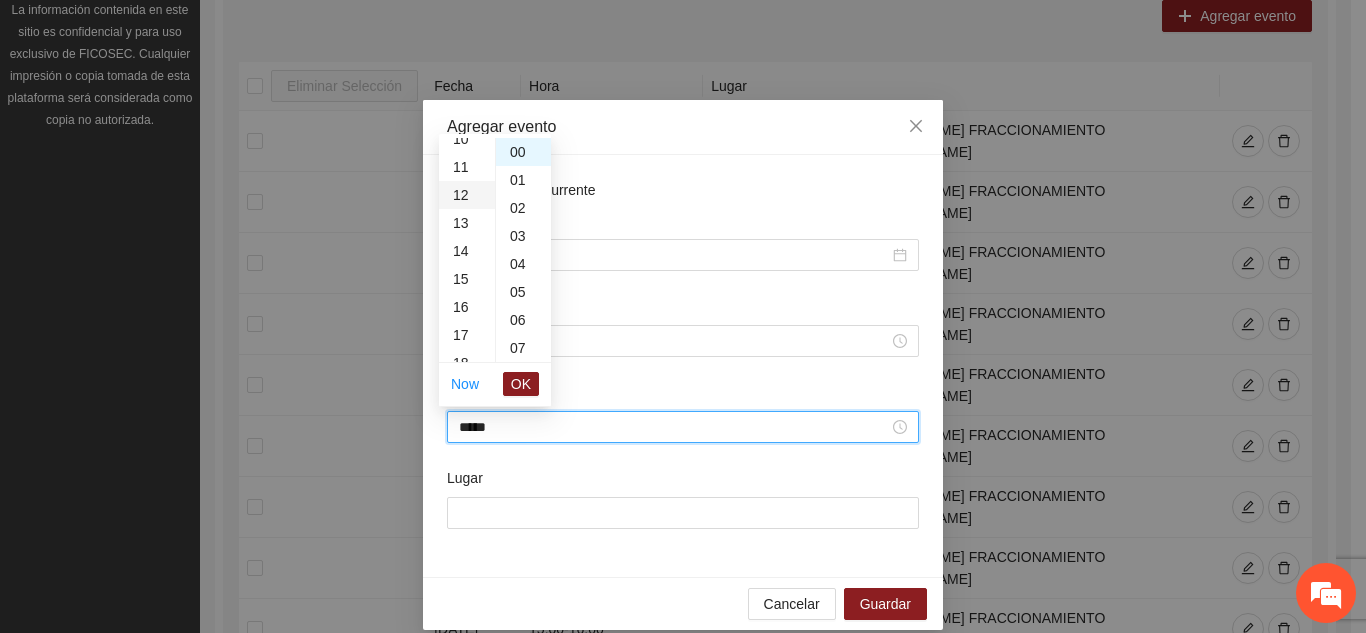 scroll, scrollTop: 336, scrollLeft: 0, axis: vertical 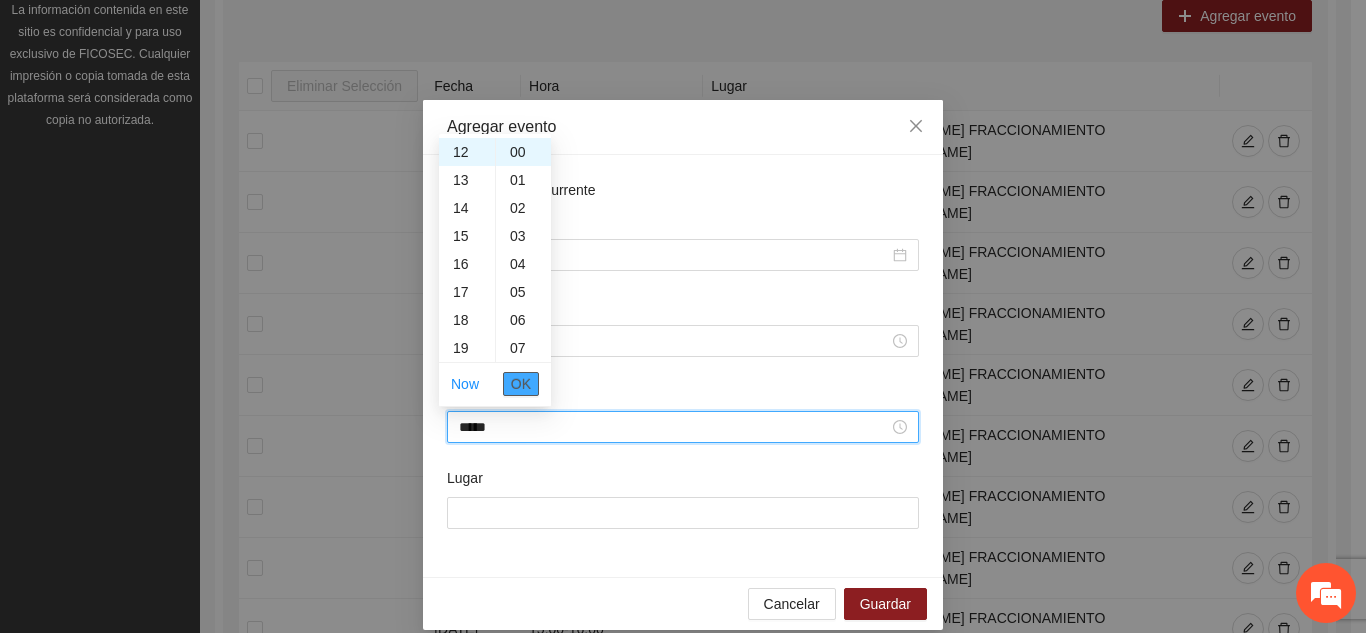 click on "OK" at bounding box center (521, 384) 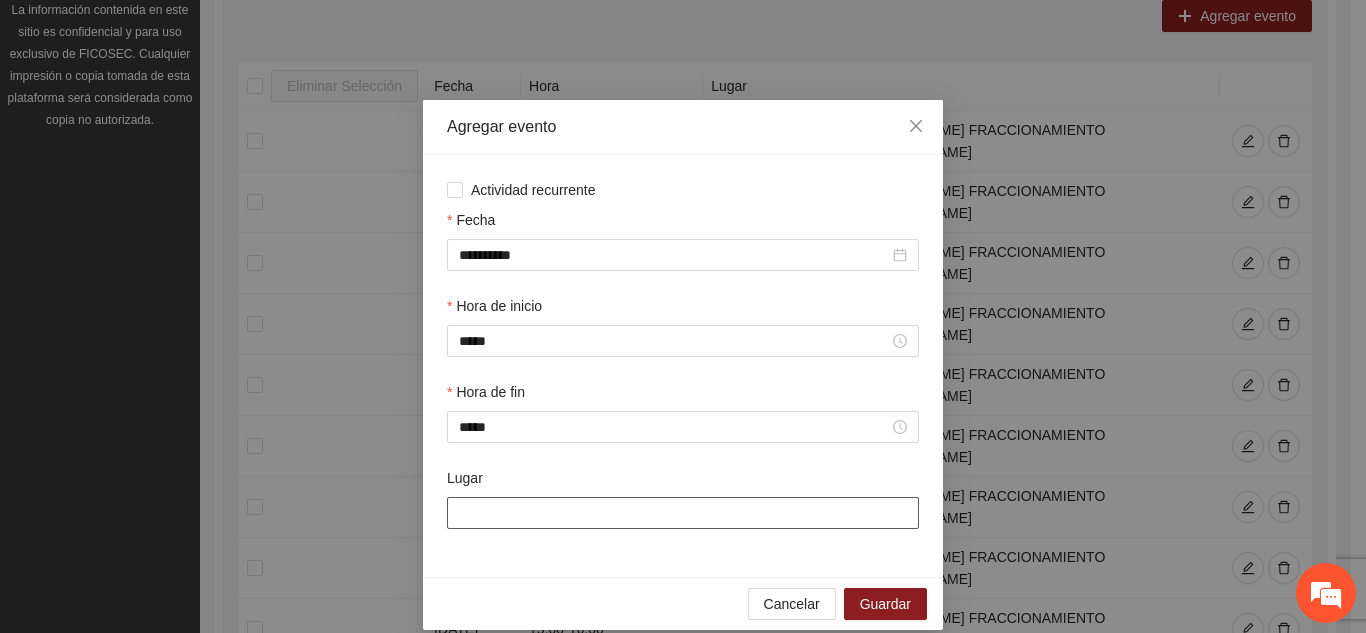 click on "Lugar" at bounding box center [683, 513] 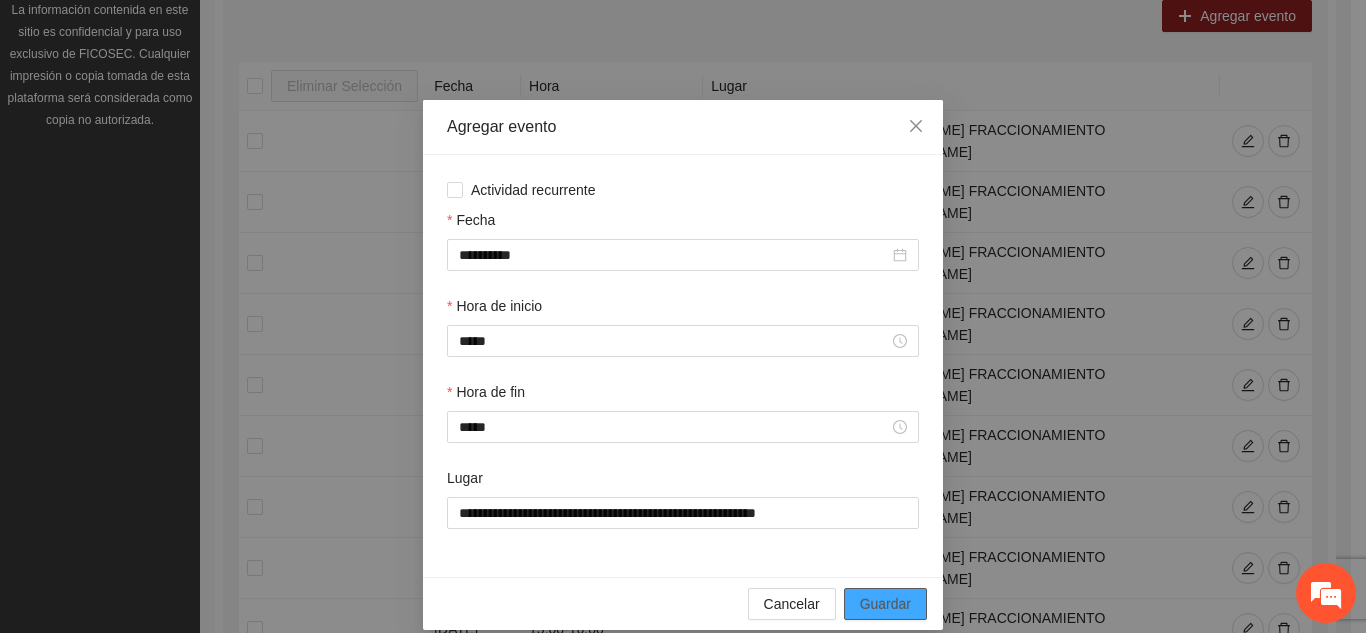 click on "Guardar" at bounding box center (885, 604) 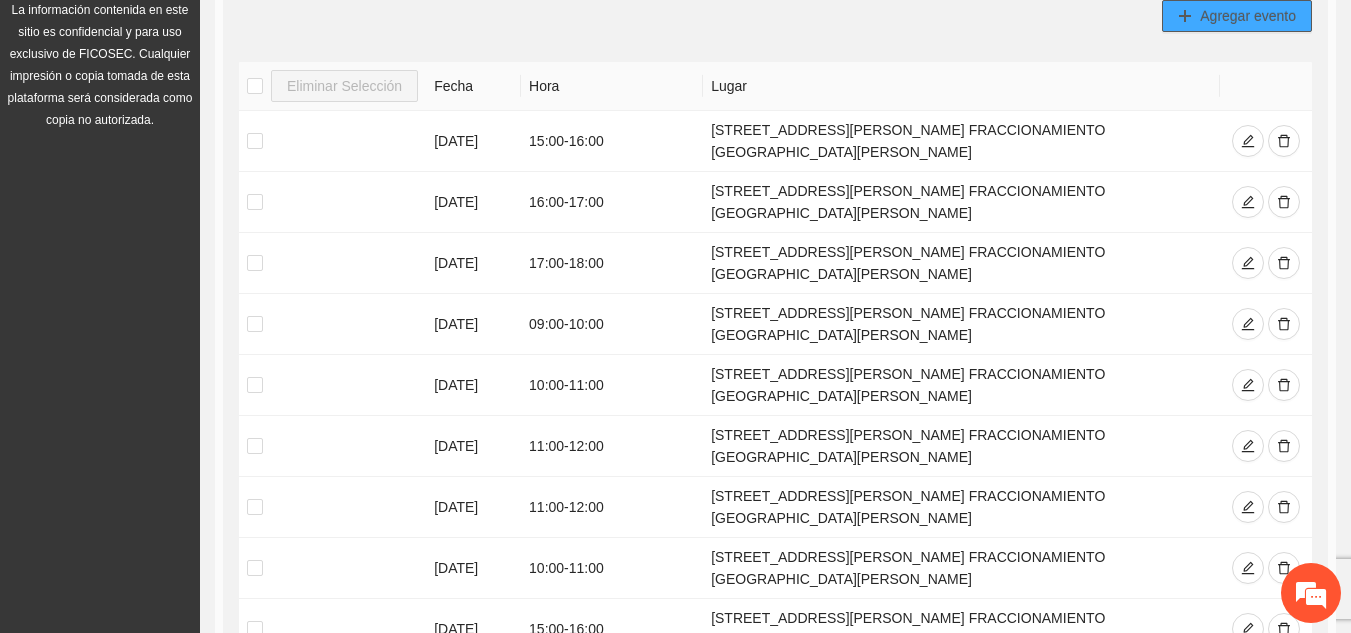click on "Agregar evento" at bounding box center (1248, 16) 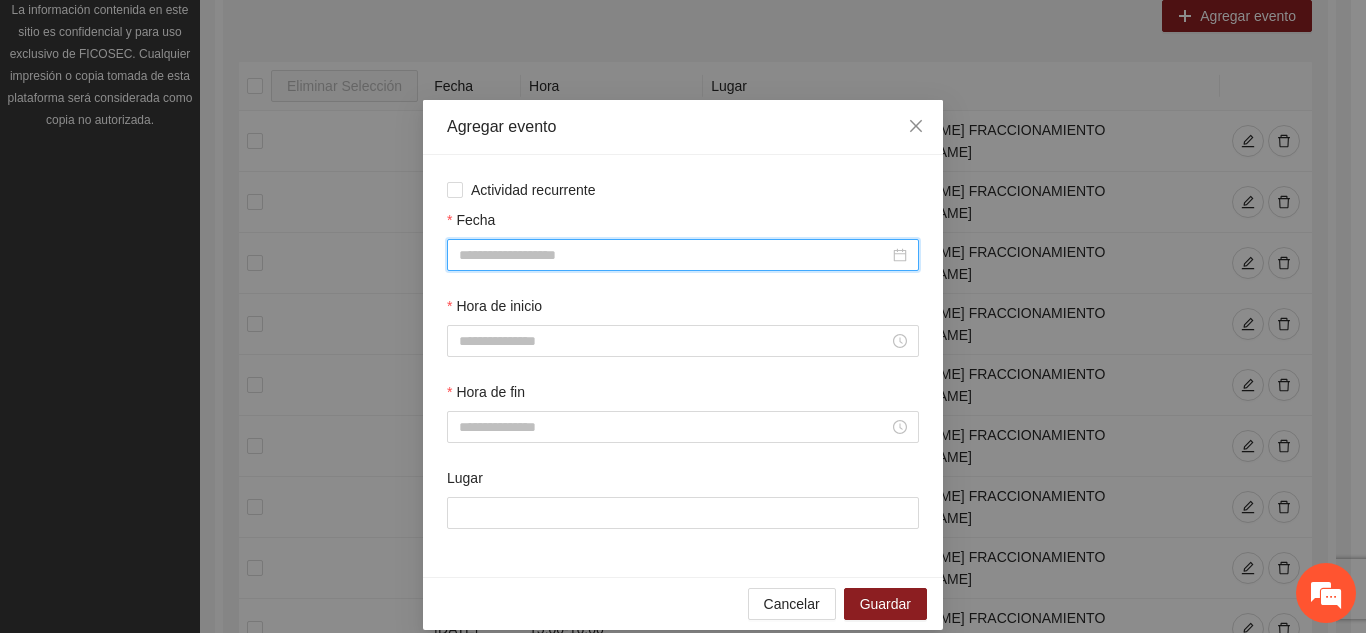 click on "Fecha" at bounding box center (674, 255) 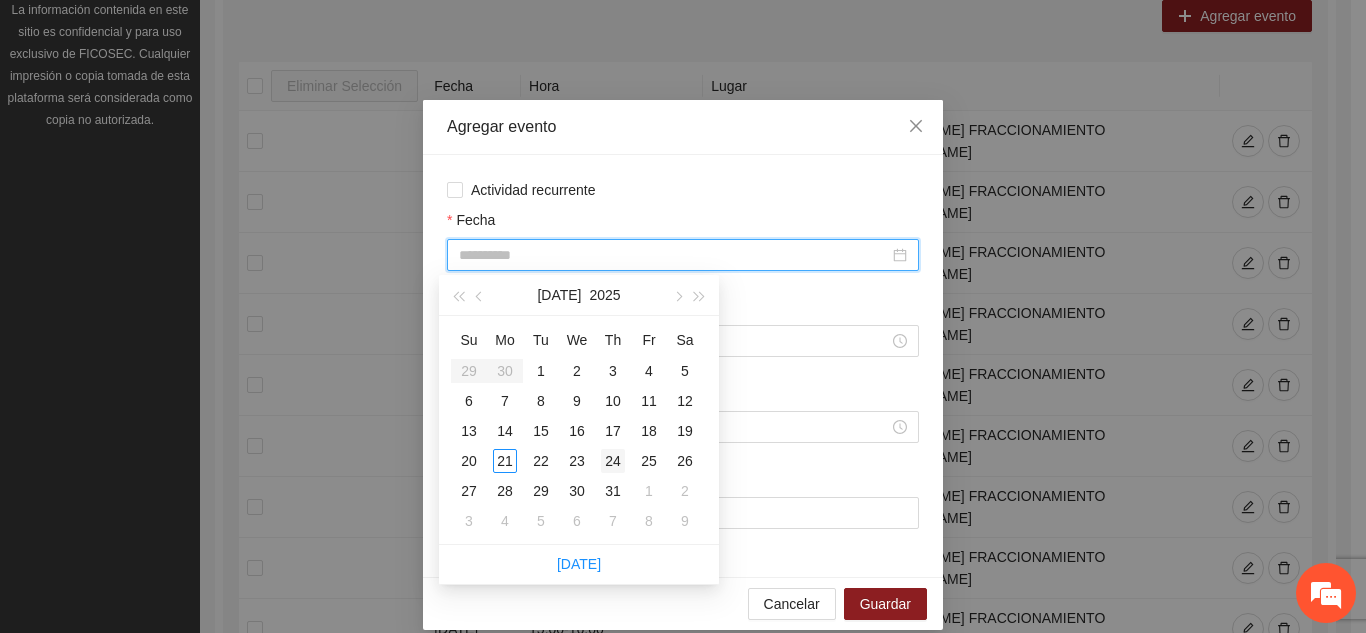 type on "**********" 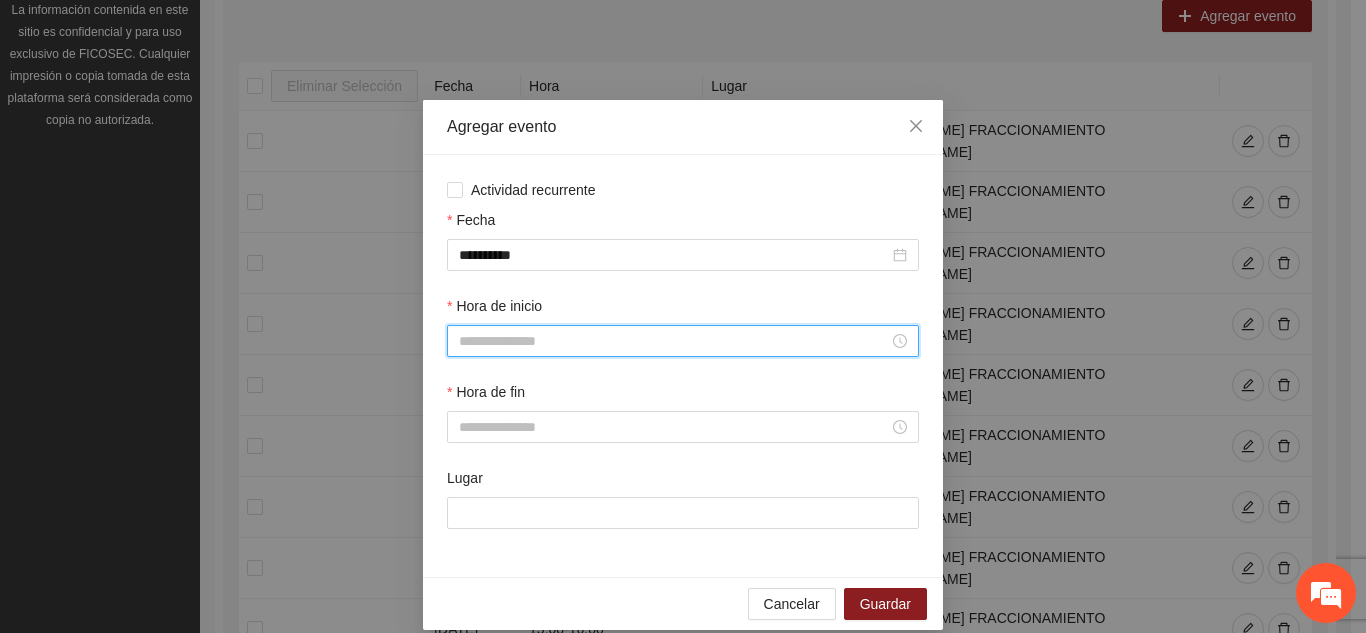 click on "Hora de inicio" at bounding box center (674, 341) 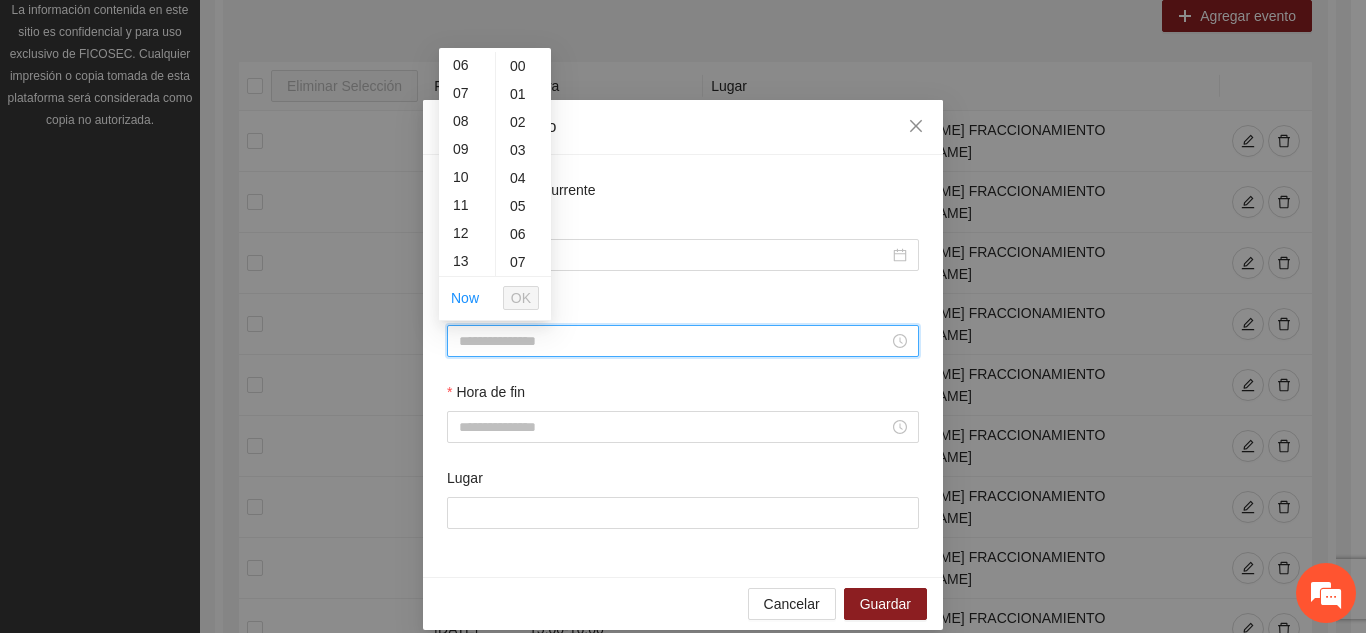 scroll, scrollTop: 173, scrollLeft: 0, axis: vertical 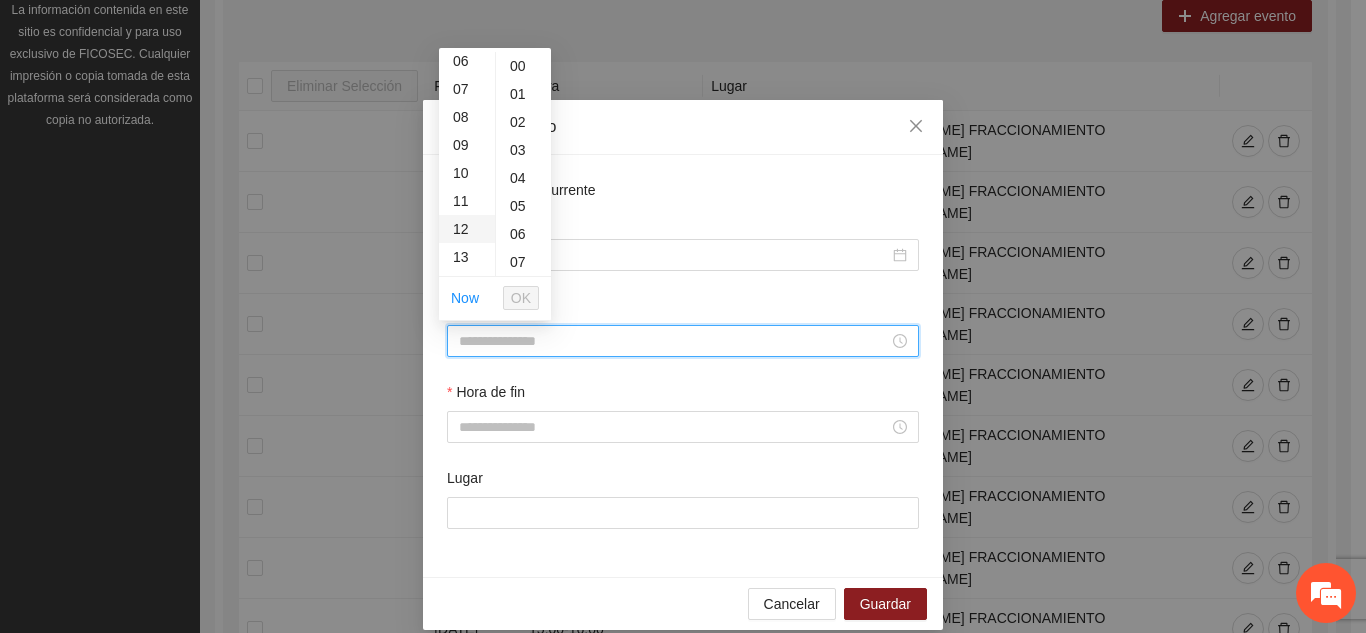 click on "12" at bounding box center (467, 229) 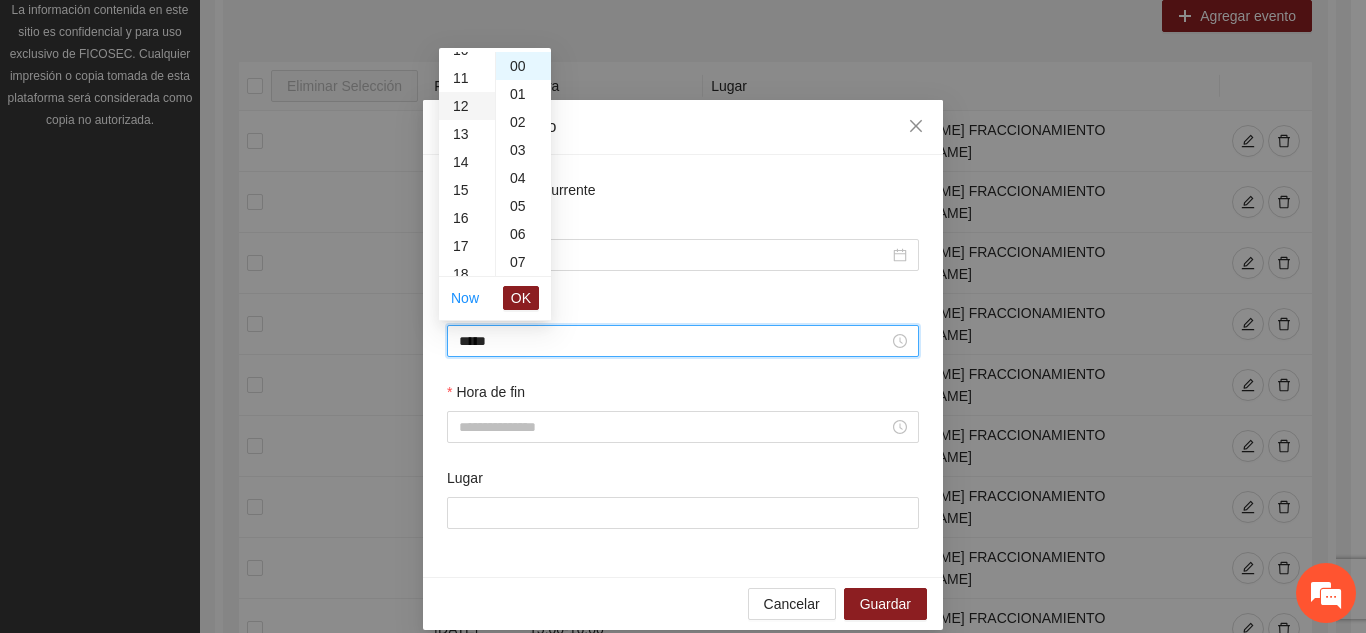 scroll, scrollTop: 336, scrollLeft: 0, axis: vertical 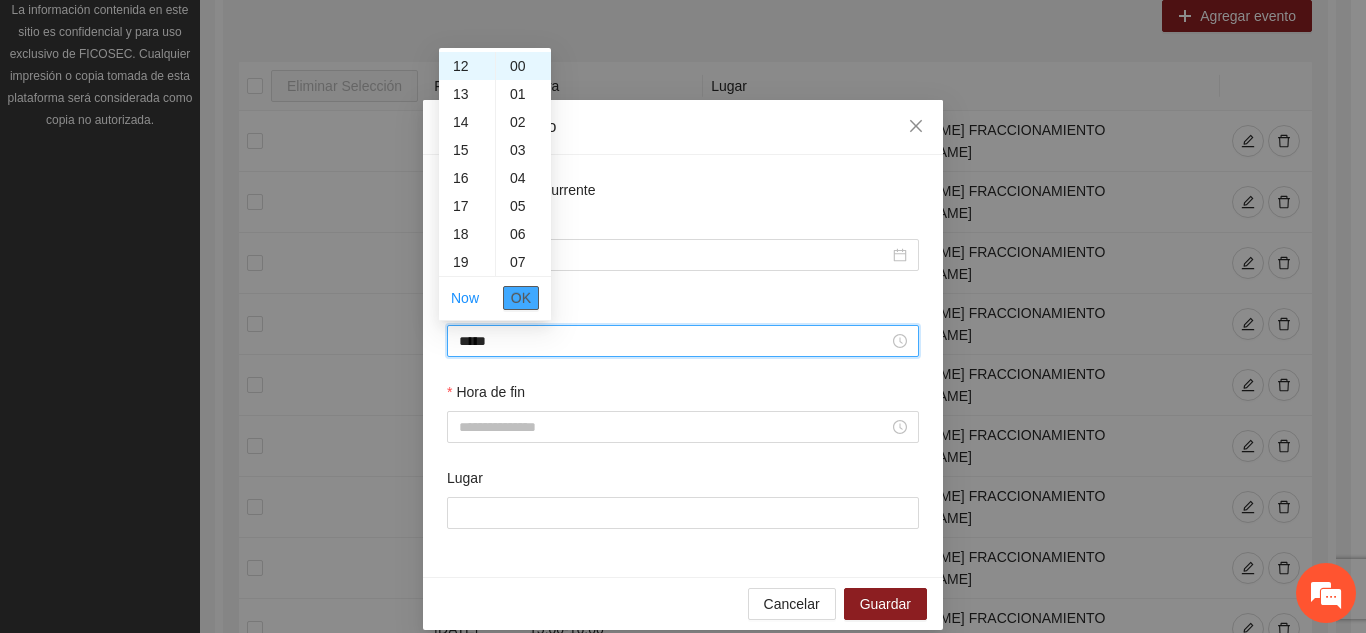 click on "OK" at bounding box center (521, 298) 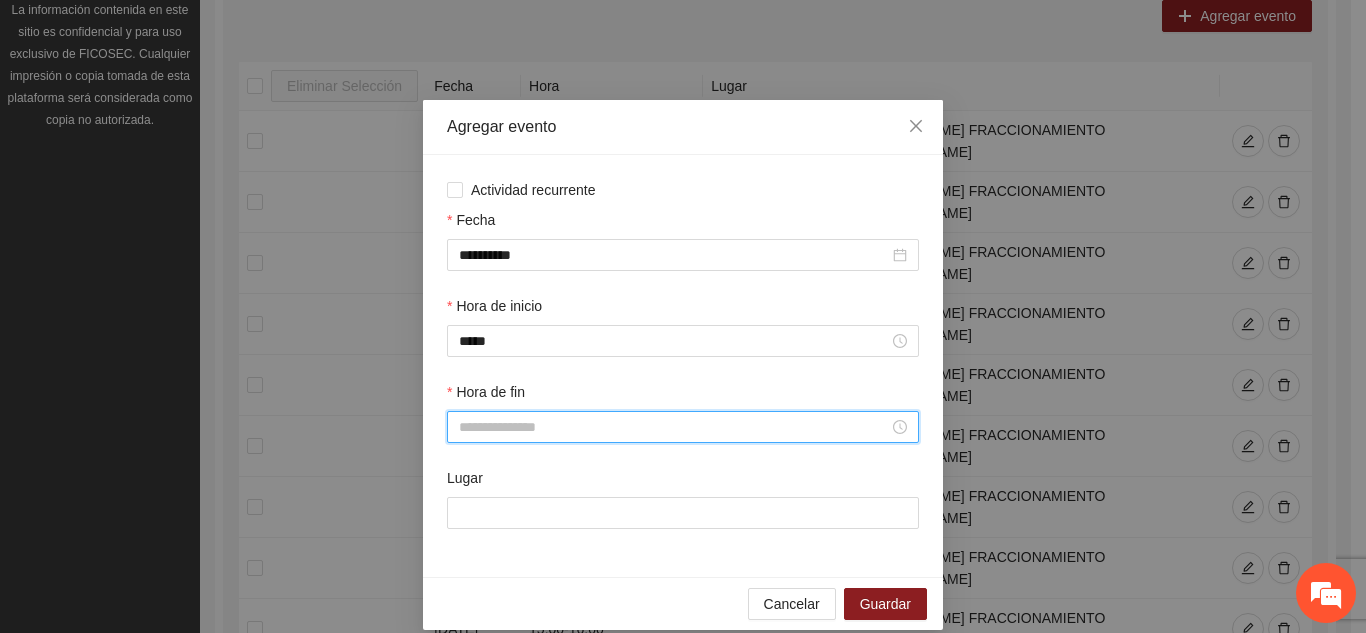click on "Hora de fin" at bounding box center [674, 427] 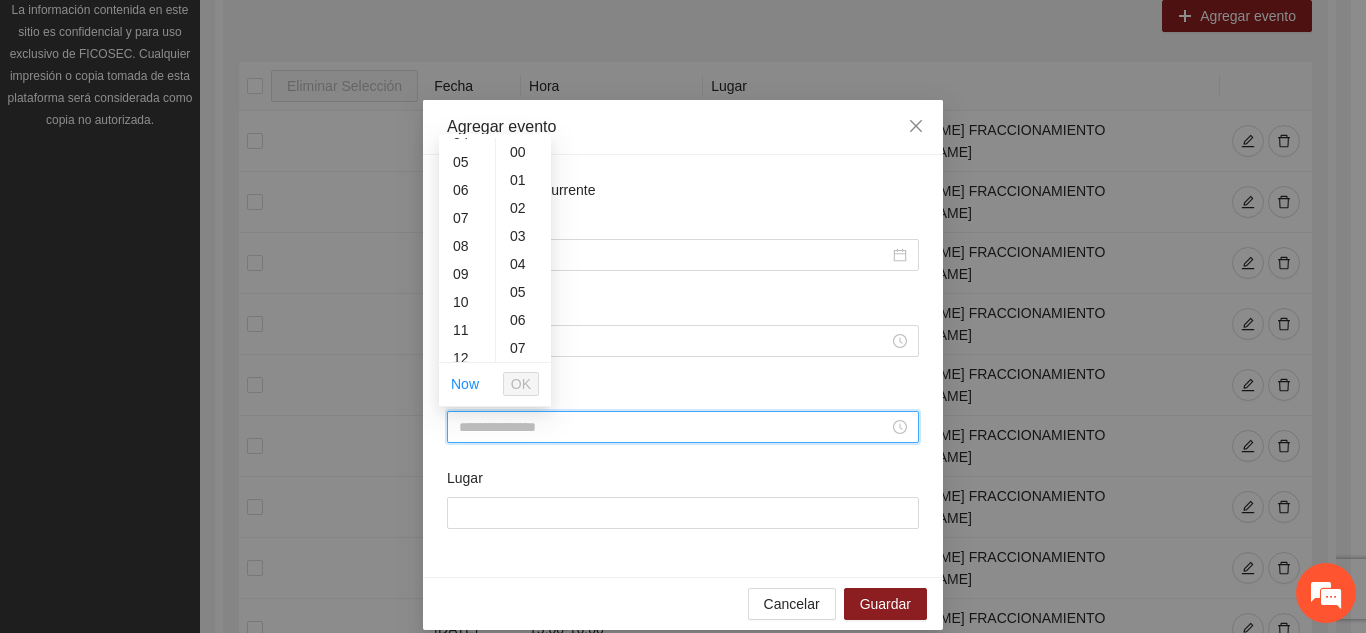 scroll, scrollTop: 160, scrollLeft: 0, axis: vertical 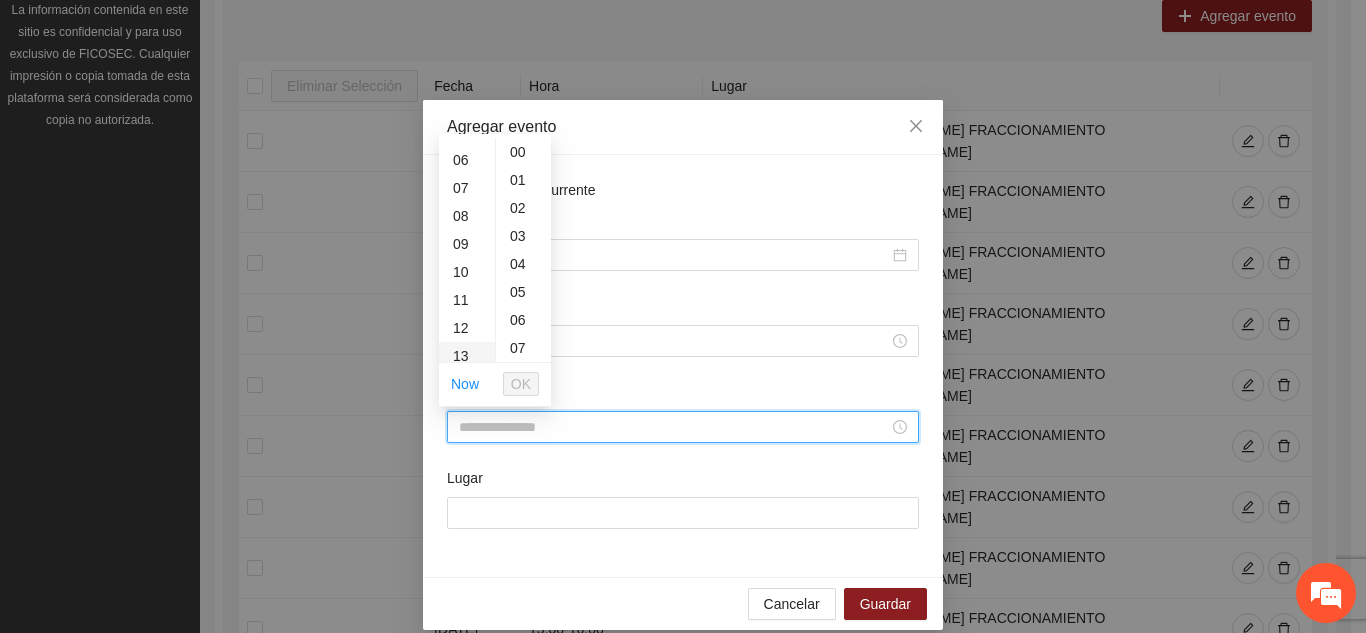 click on "13" at bounding box center [467, 356] 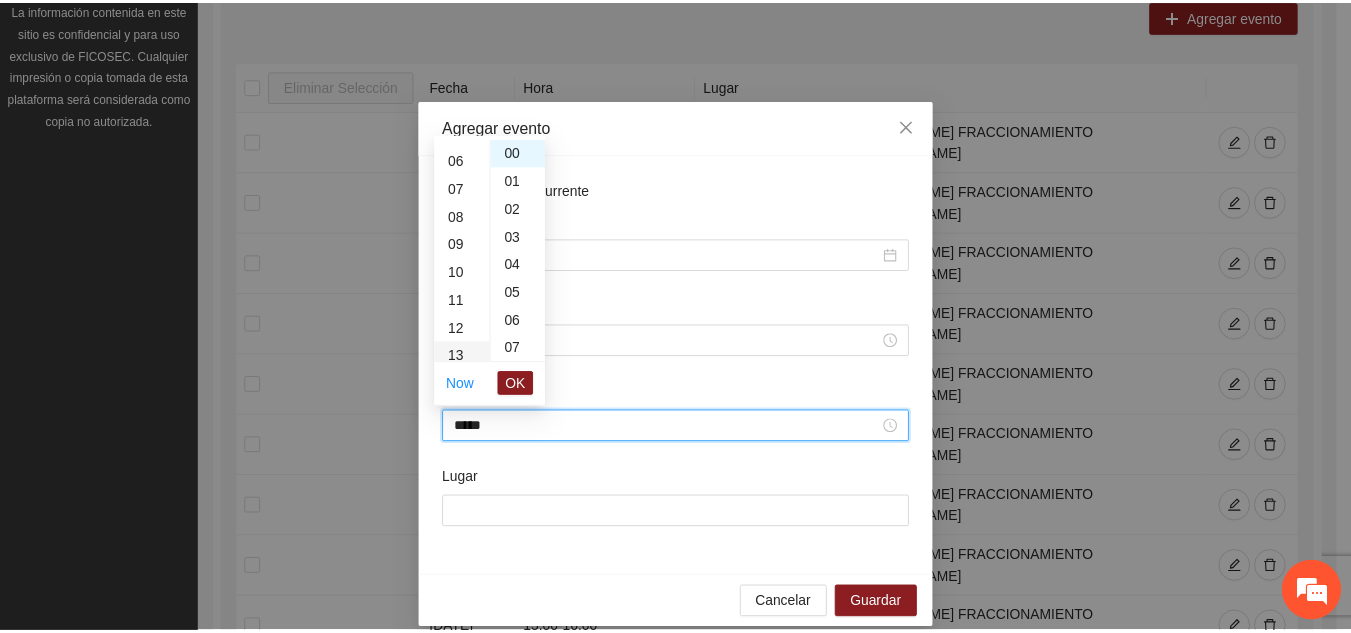 scroll, scrollTop: 364, scrollLeft: 0, axis: vertical 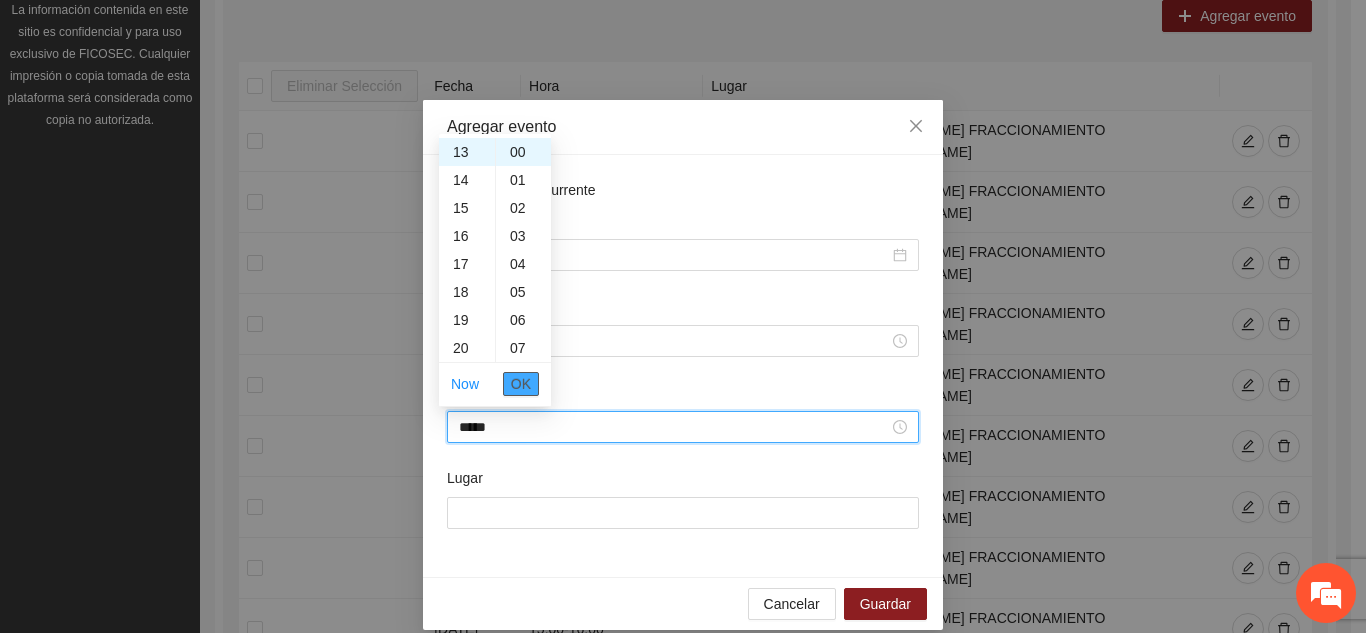 click on "OK" at bounding box center [521, 384] 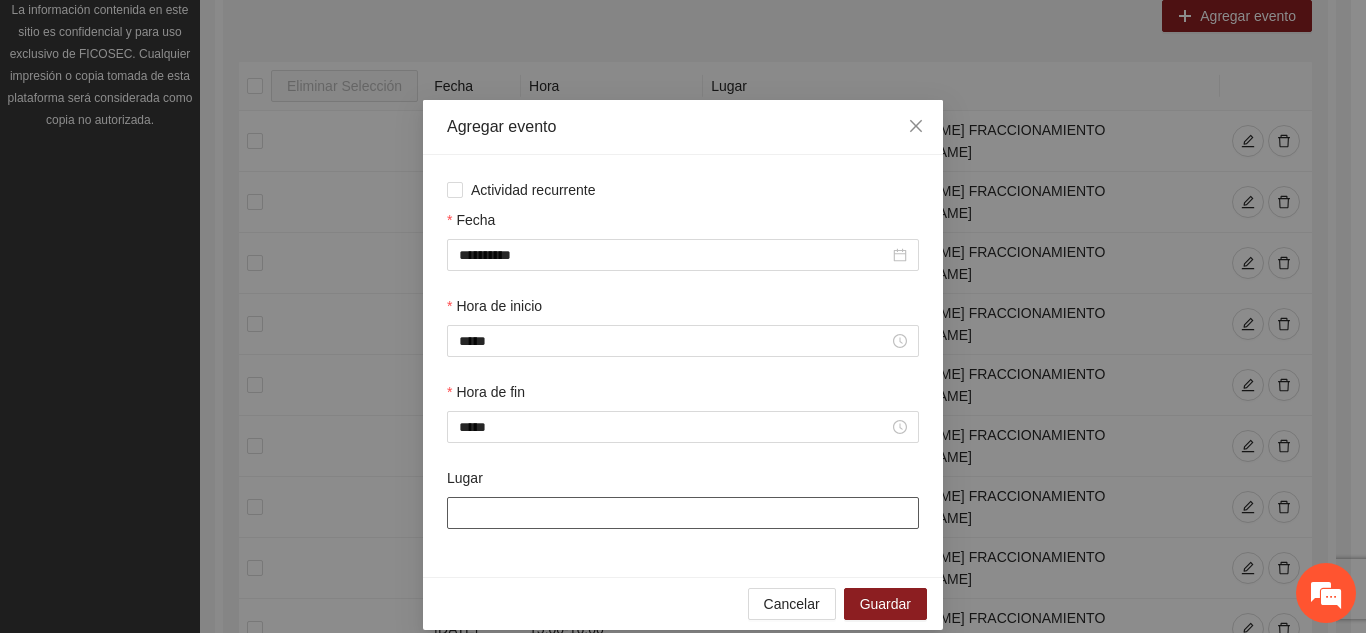 click on "Lugar" at bounding box center [683, 513] 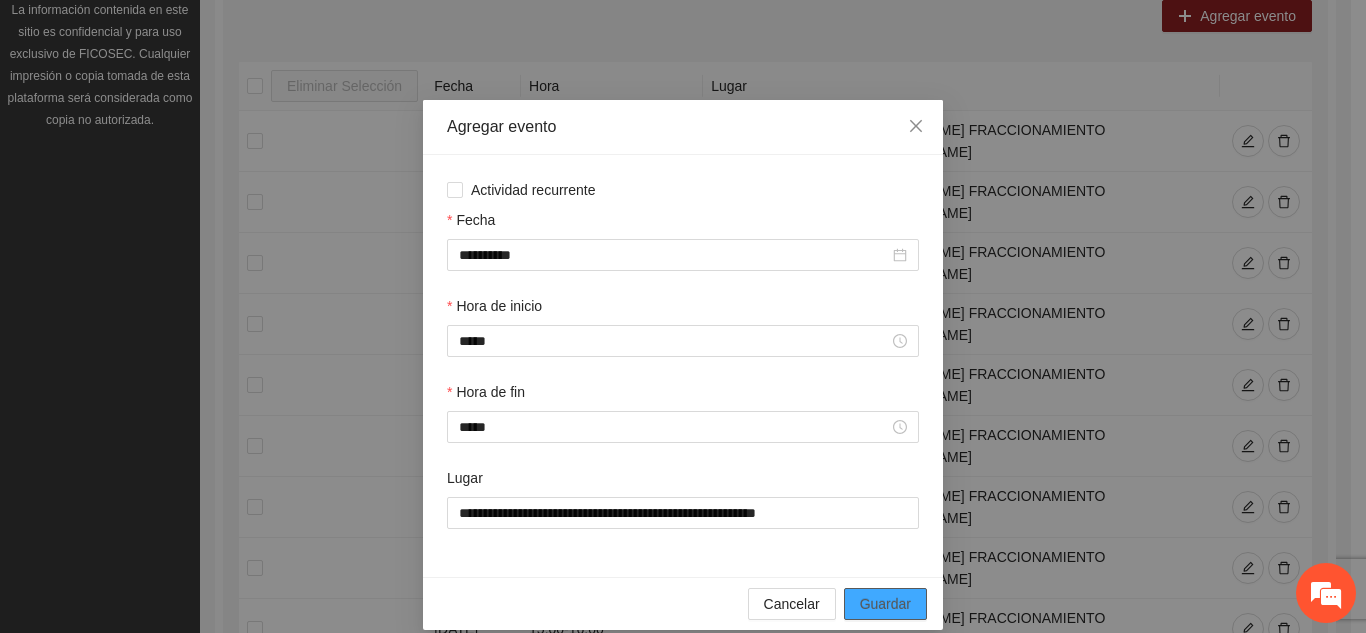 click on "Guardar" at bounding box center [885, 604] 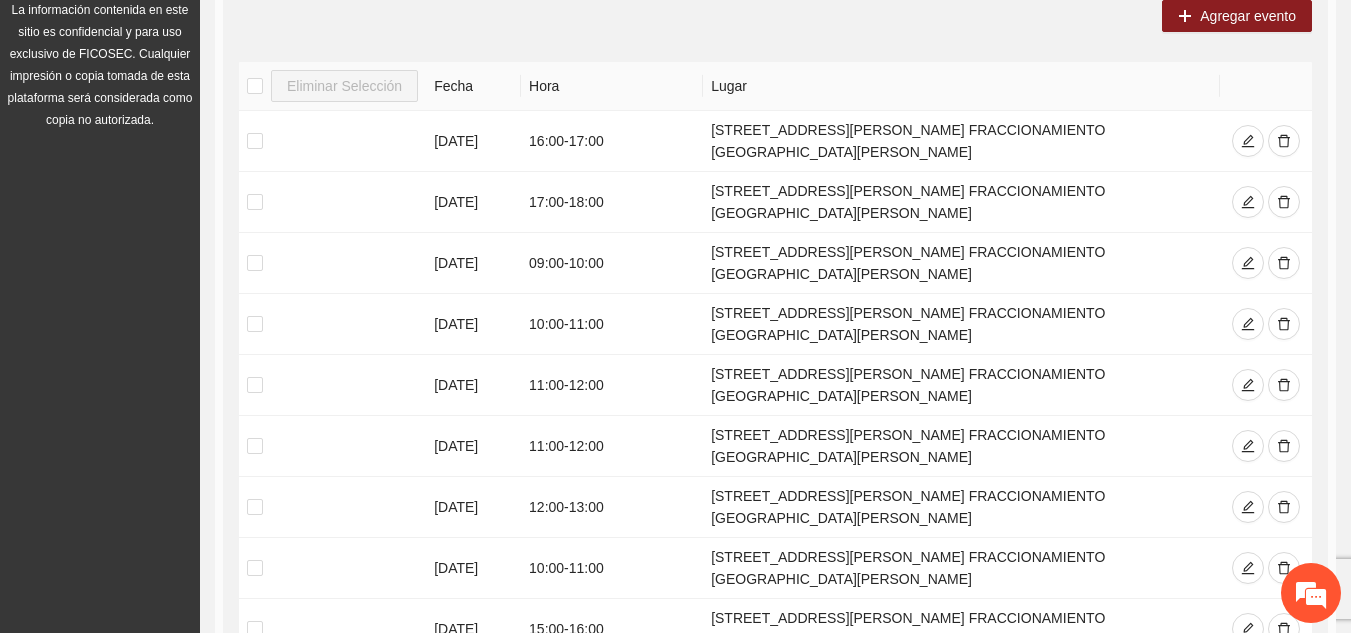 click on "1" at bounding box center (1021, 749) 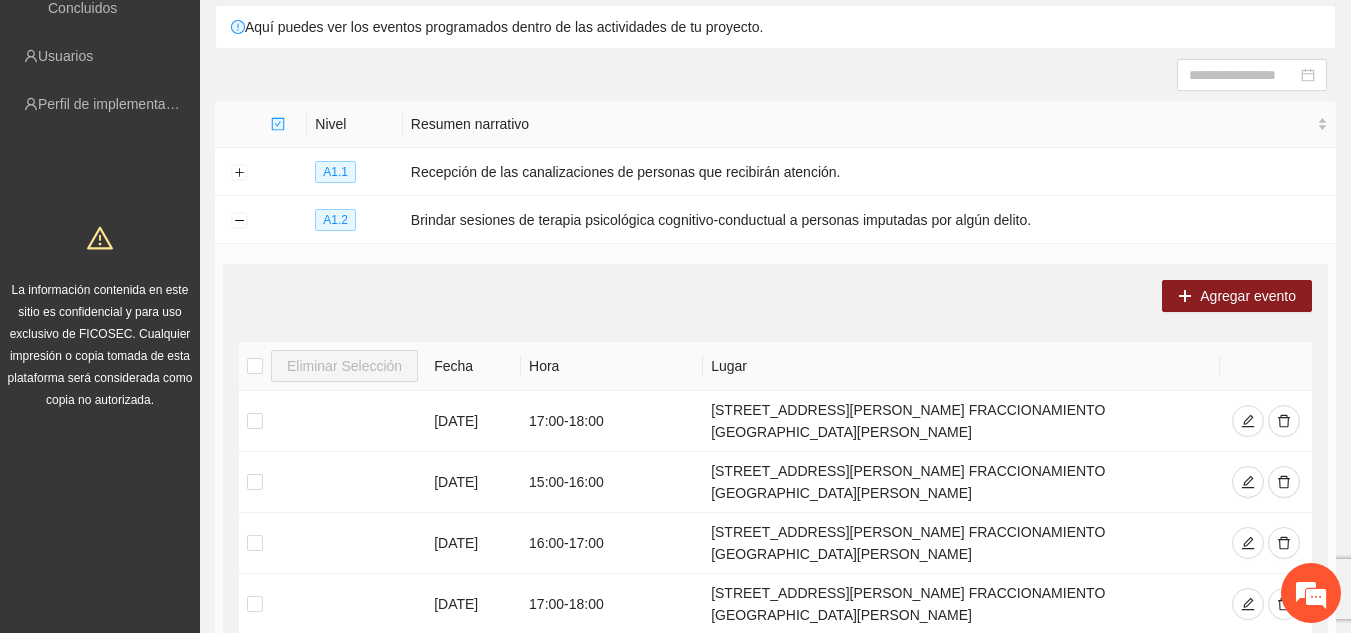 scroll, scrollTop: 40, scrollLeft: 0, axis: vertical 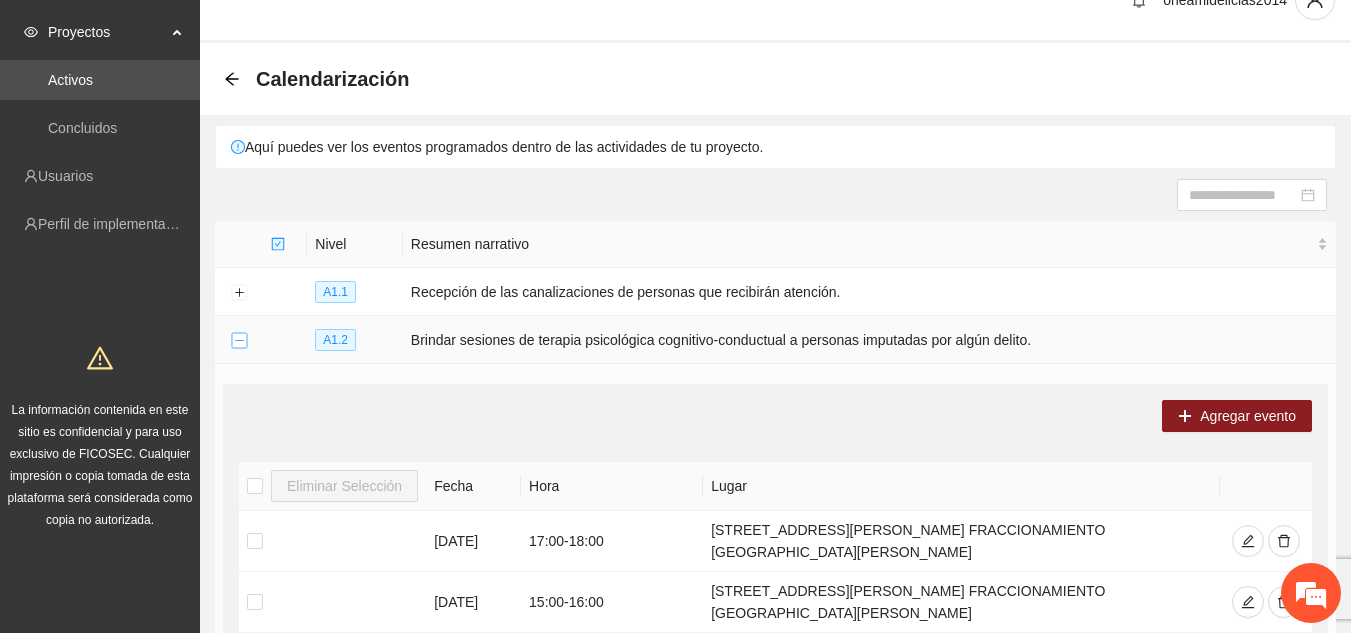 click at bounding box center [239, 341] 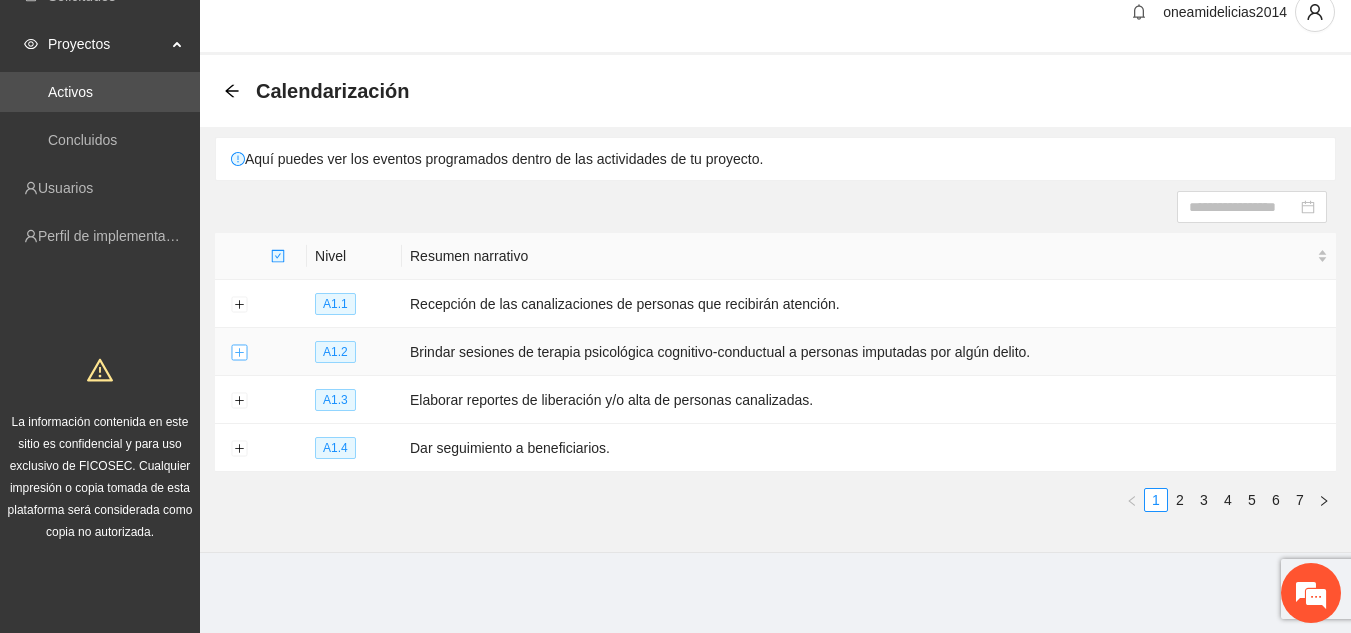 scroll, scrollTop: 24, scrollLeft: 0, axis: vertical 